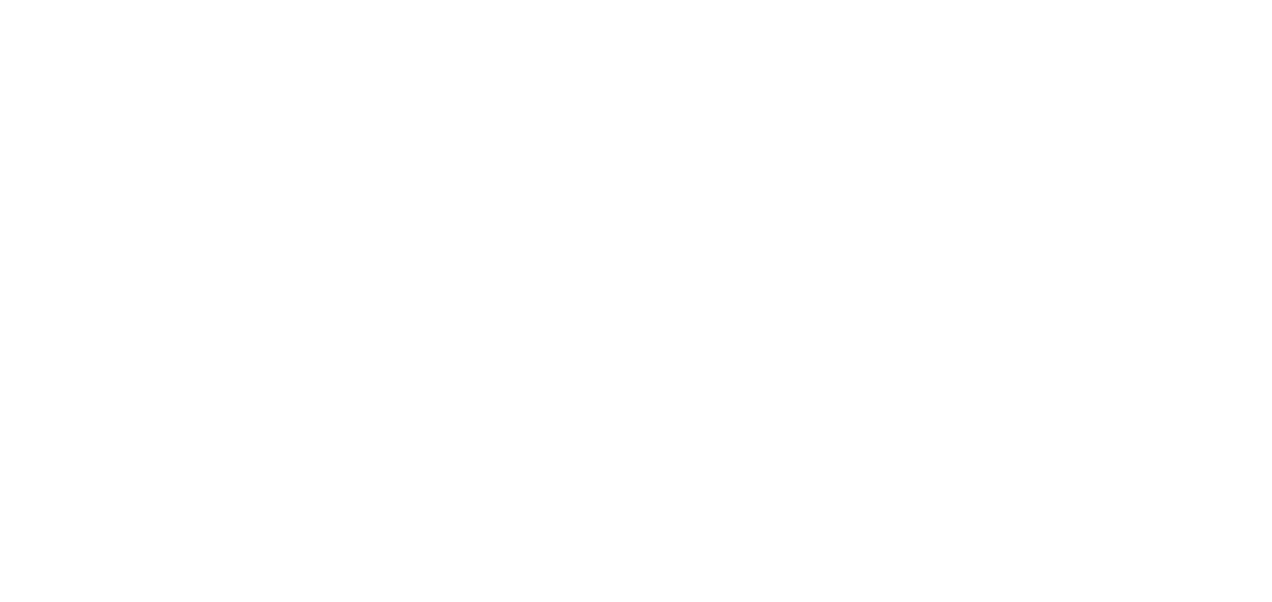 scroll, scrollTop: 0, scrollLeft: 0, axis: both 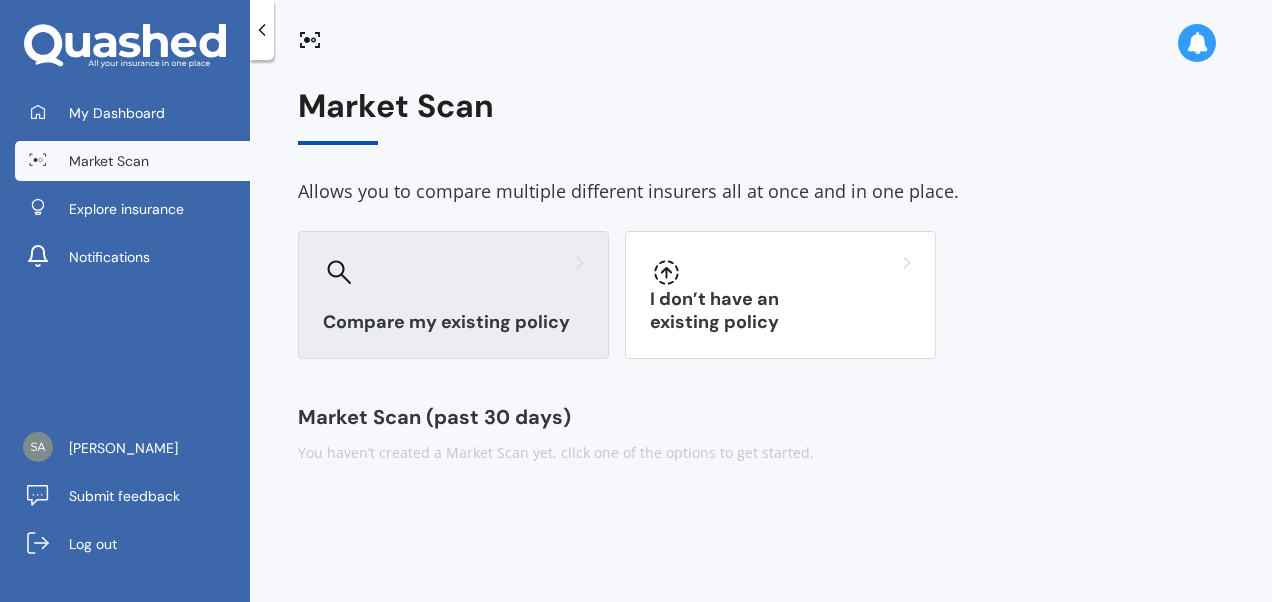click at bounding box center [453, 272] 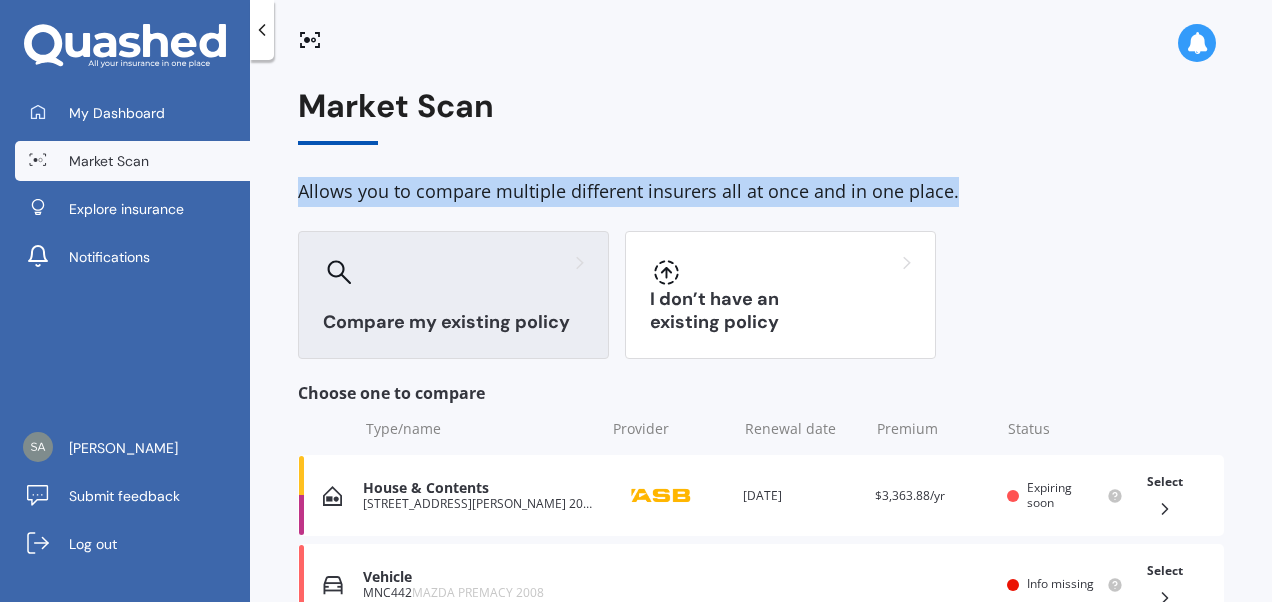 drag, startPoint x: 1259, startPoint y: 122, endPoint x: 1258, endPoint y: 188, distance: 66.007576 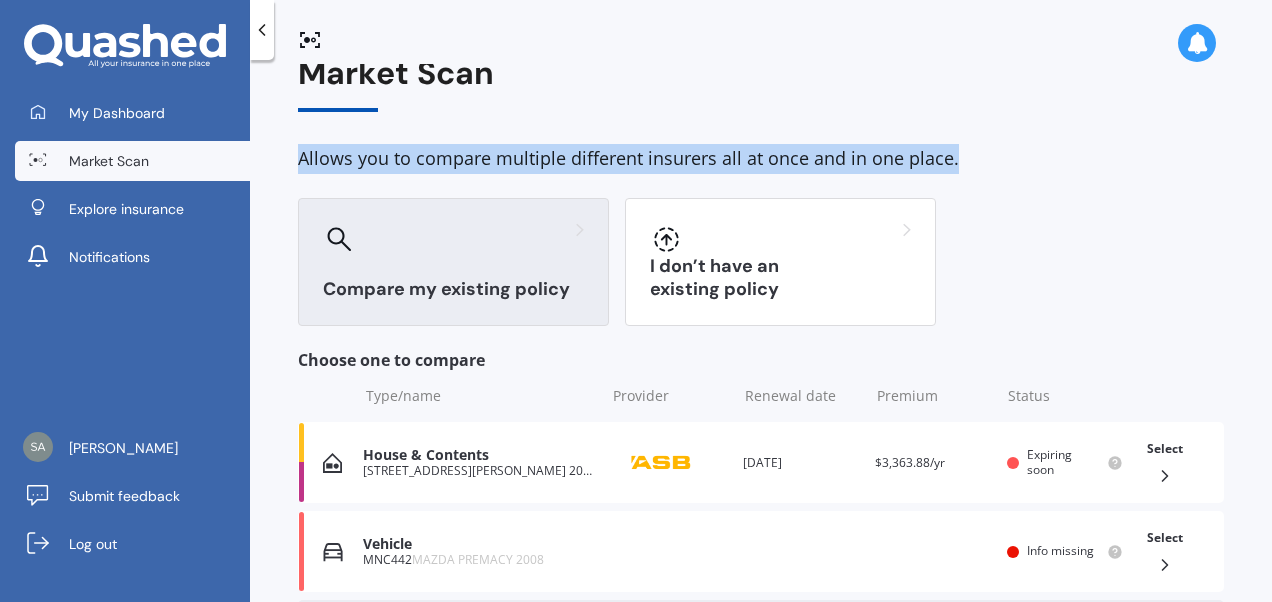 scroll, scrollTop: 30, scrollLeft: 0, axis: vertical 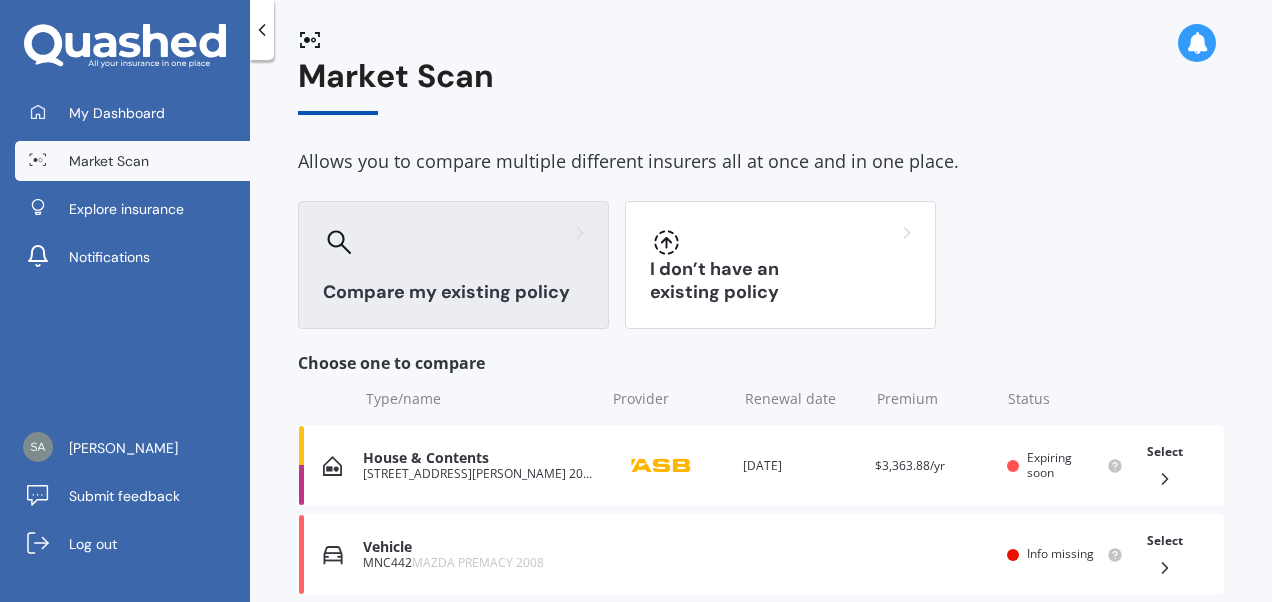 click on "Compare my existing policy" at bounding box center (453, 265) 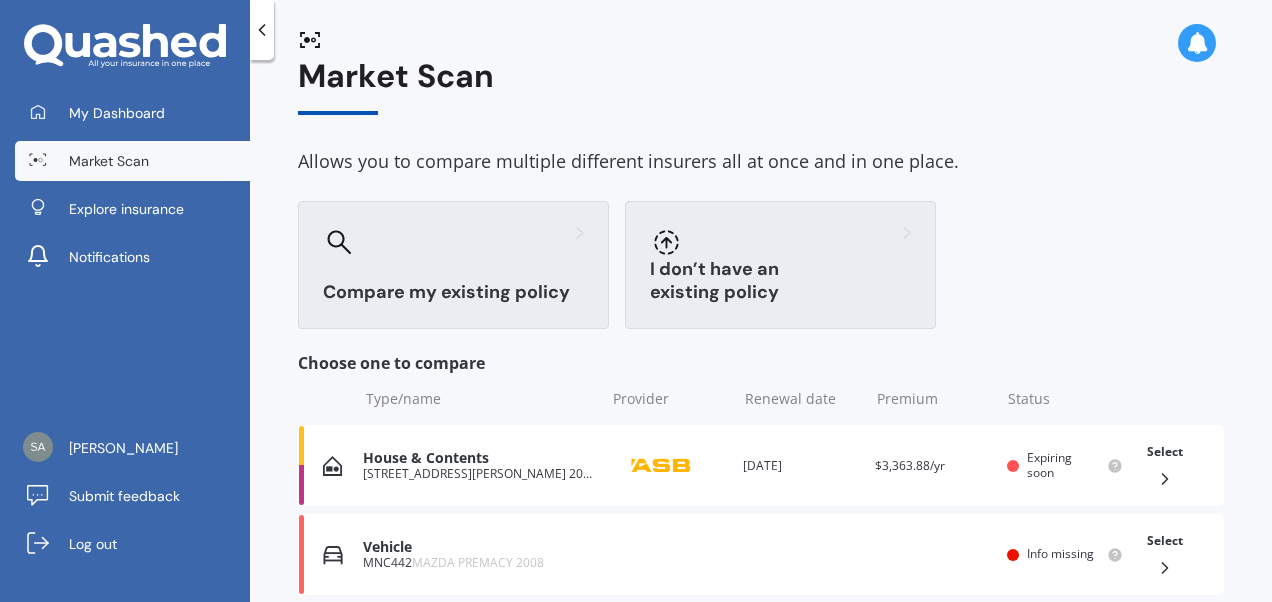 click at bounding box center [780, 242] 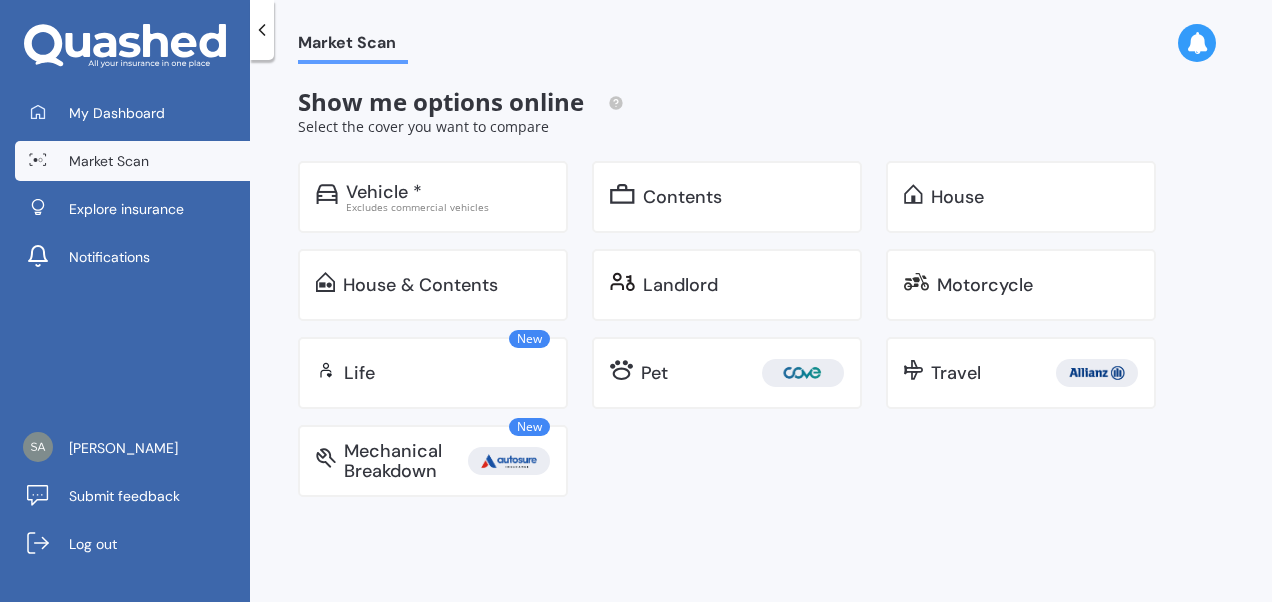 scroll, scrollTop: 0, scrollLeft: 0, axis: both 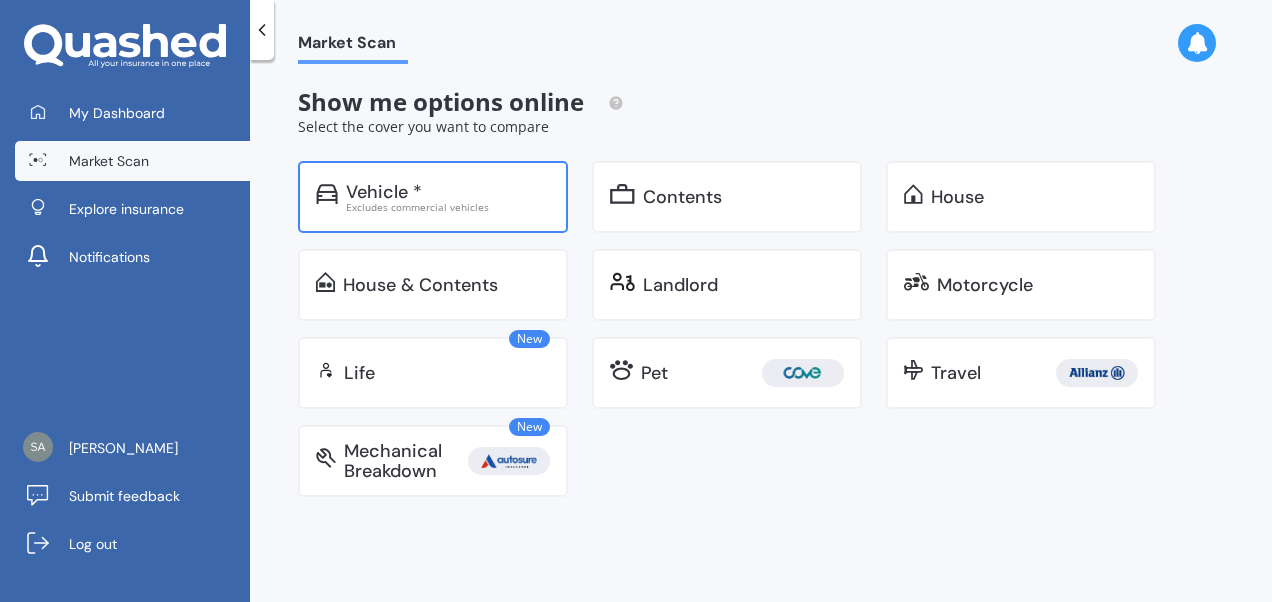 click on "Excludes commercial vehicles" at bounding box center [448, 207] 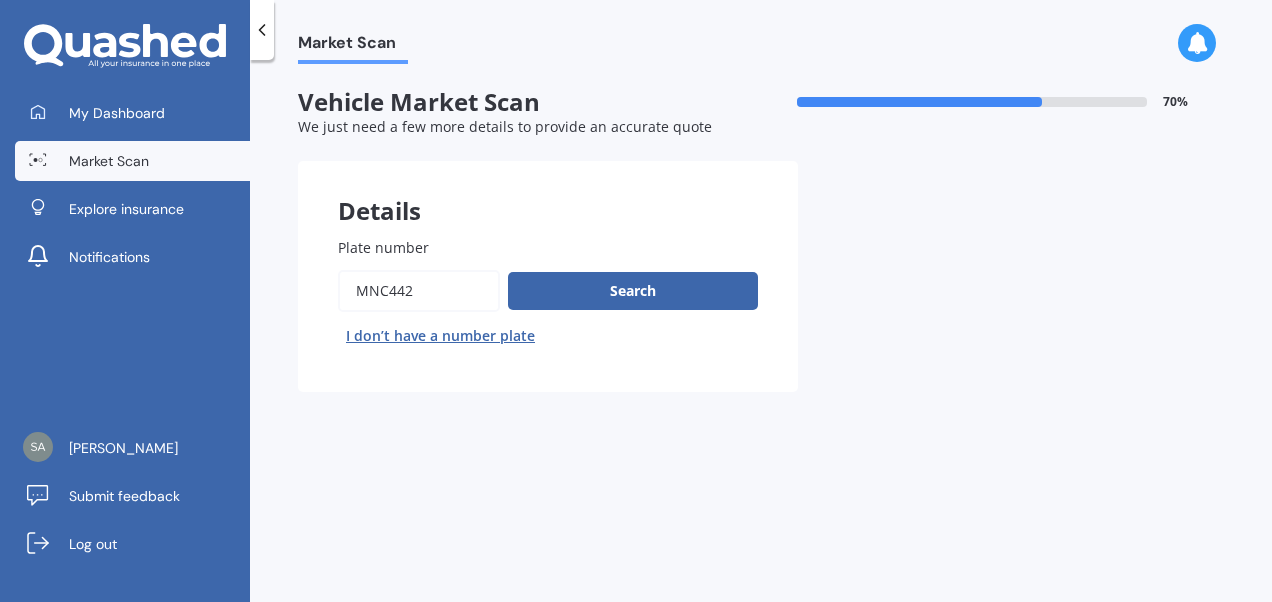 drag, startPoint x: 418, startPoint y: 292, endPoint x: 260, endPoint y: 292, distance: 158 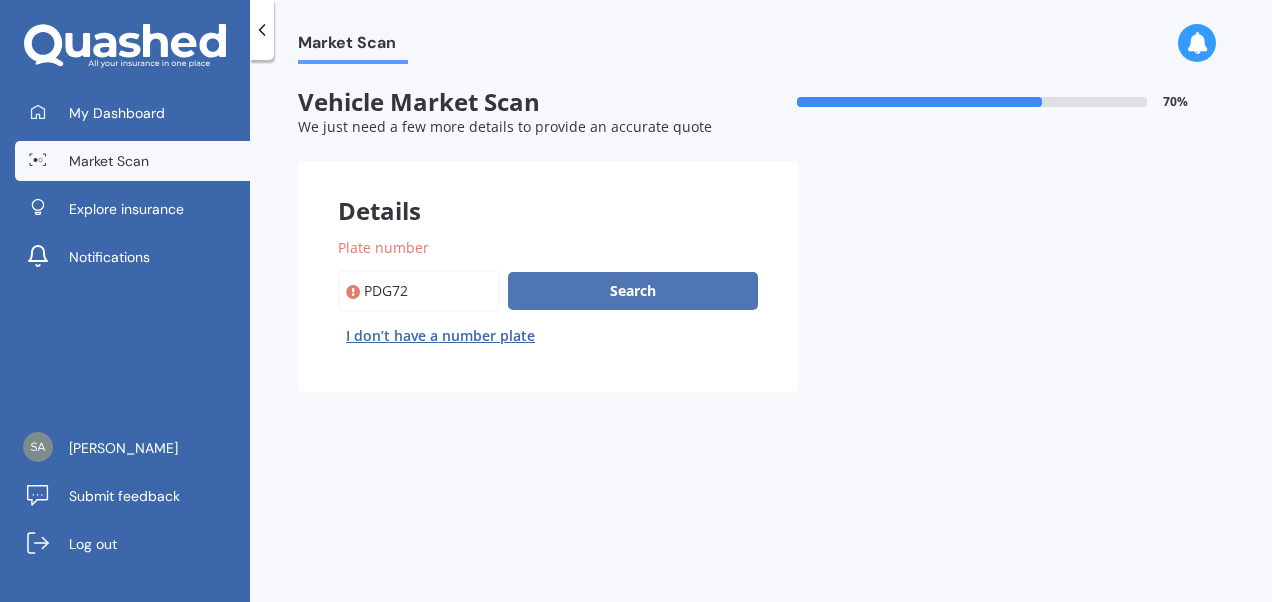 click on "Search" at bounding box center (633, 291) 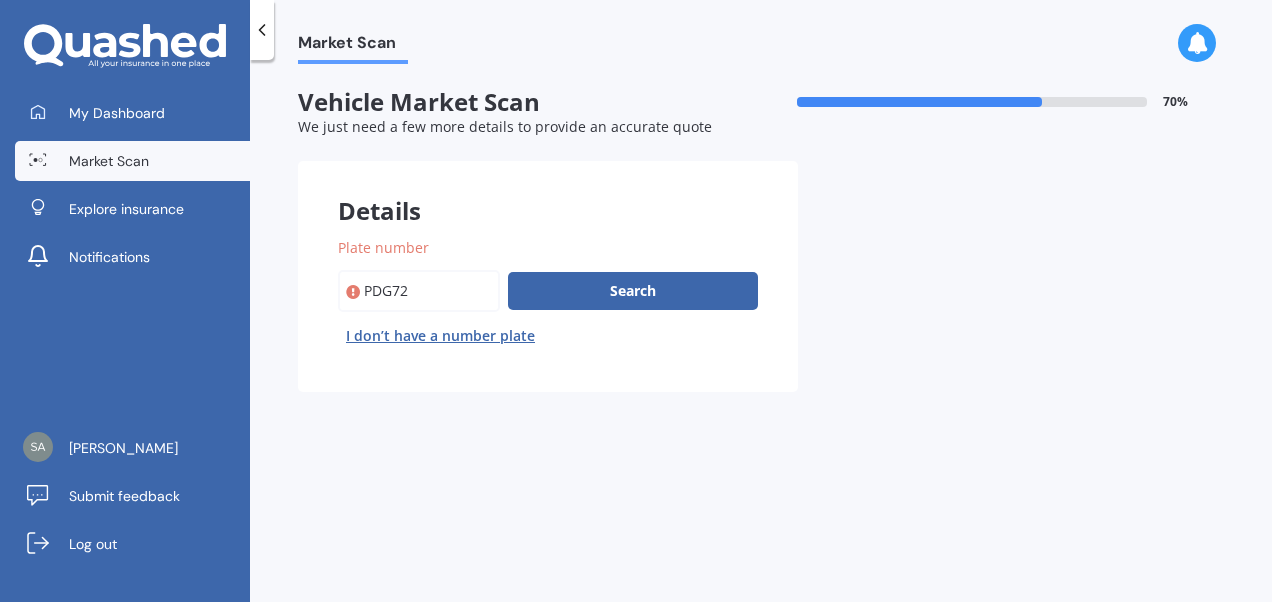 click on "Plate number" at bounding box center [419, 291] 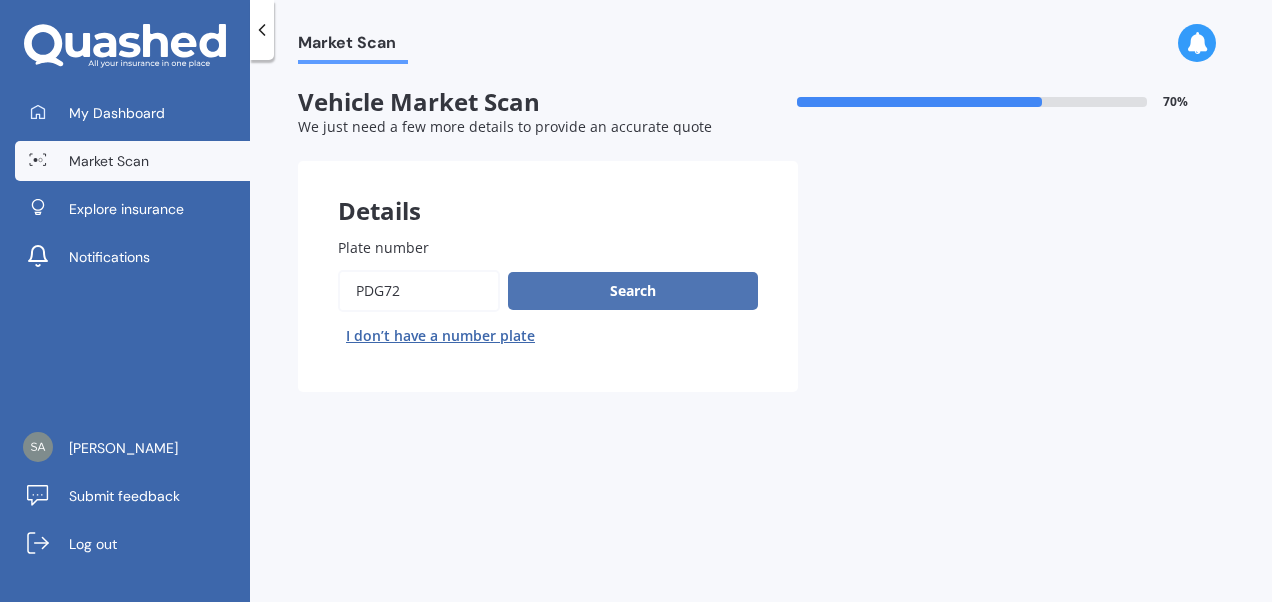 type on "PDG72" 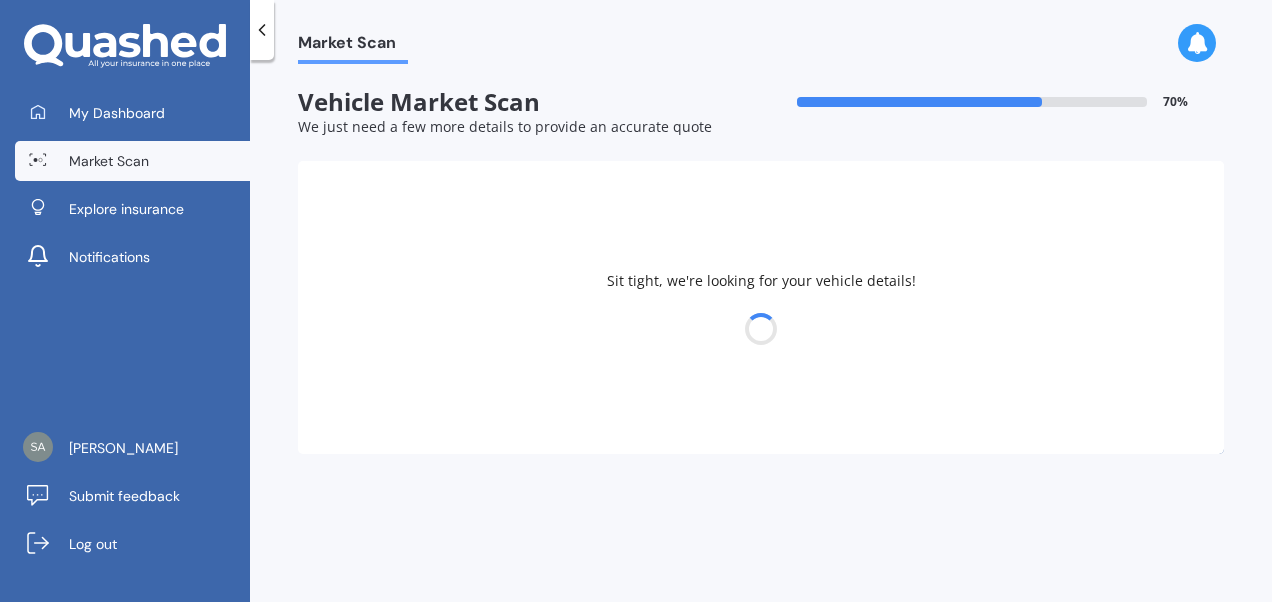 select on "HONDA" 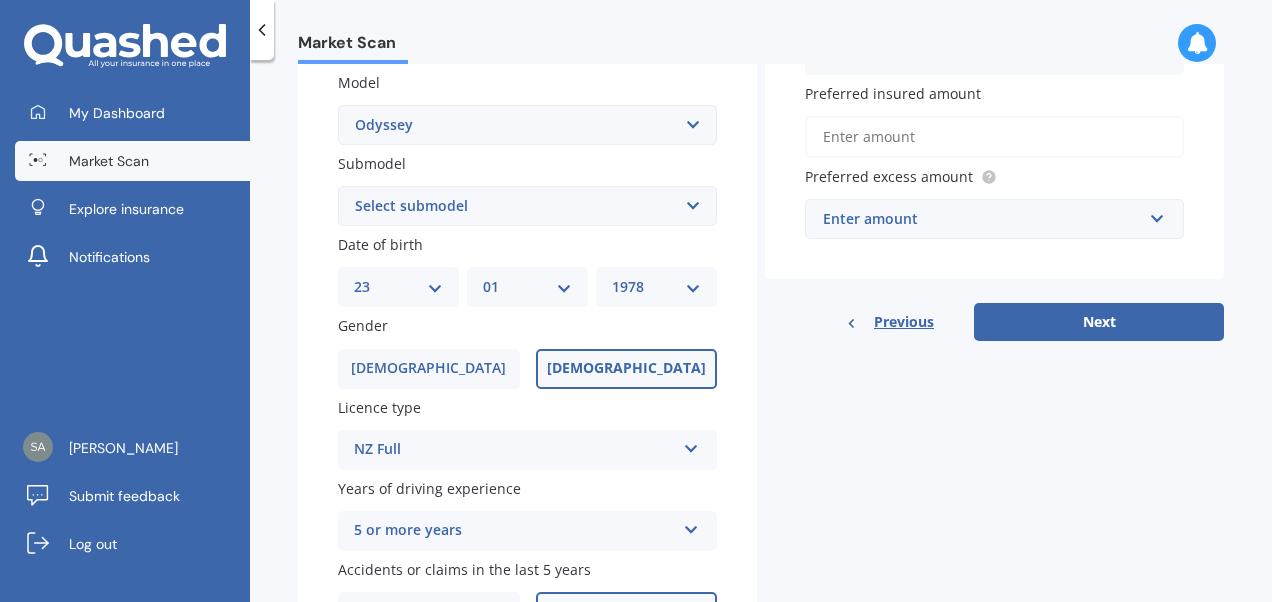scroll, scrollTop: 460, scrollLeft: 0, axis: vertical 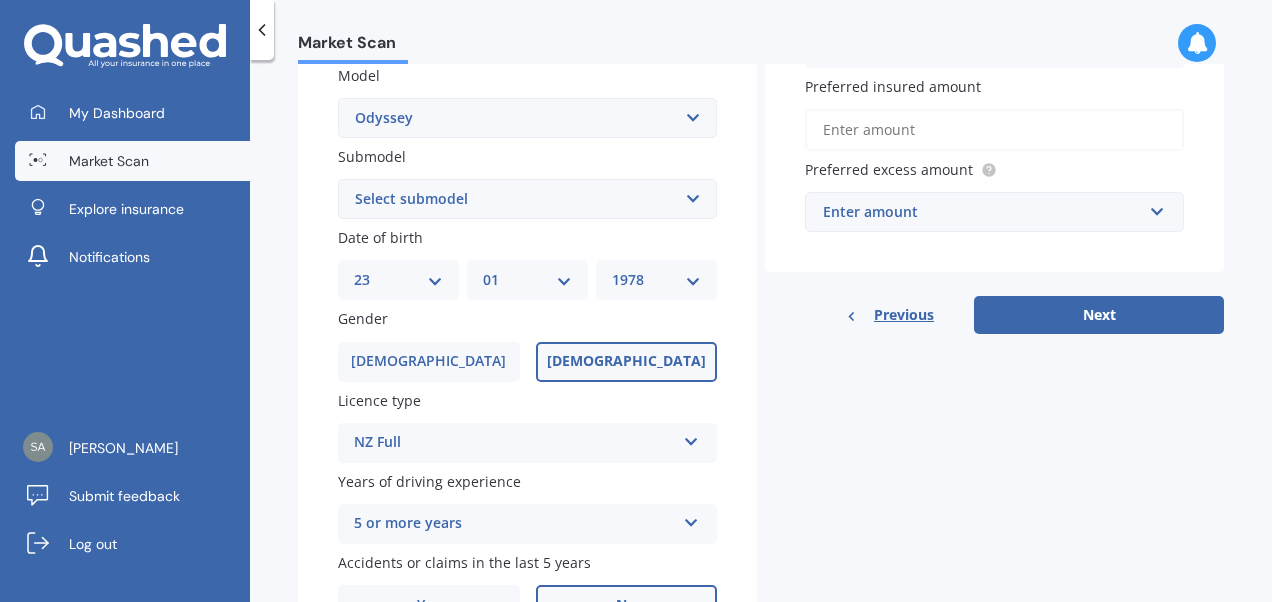 click on "Select submodel (all other) 2.2 litre 2.3 litre 2.4 litre L S V6 3.0 litre" at bounding box center (527, 199) 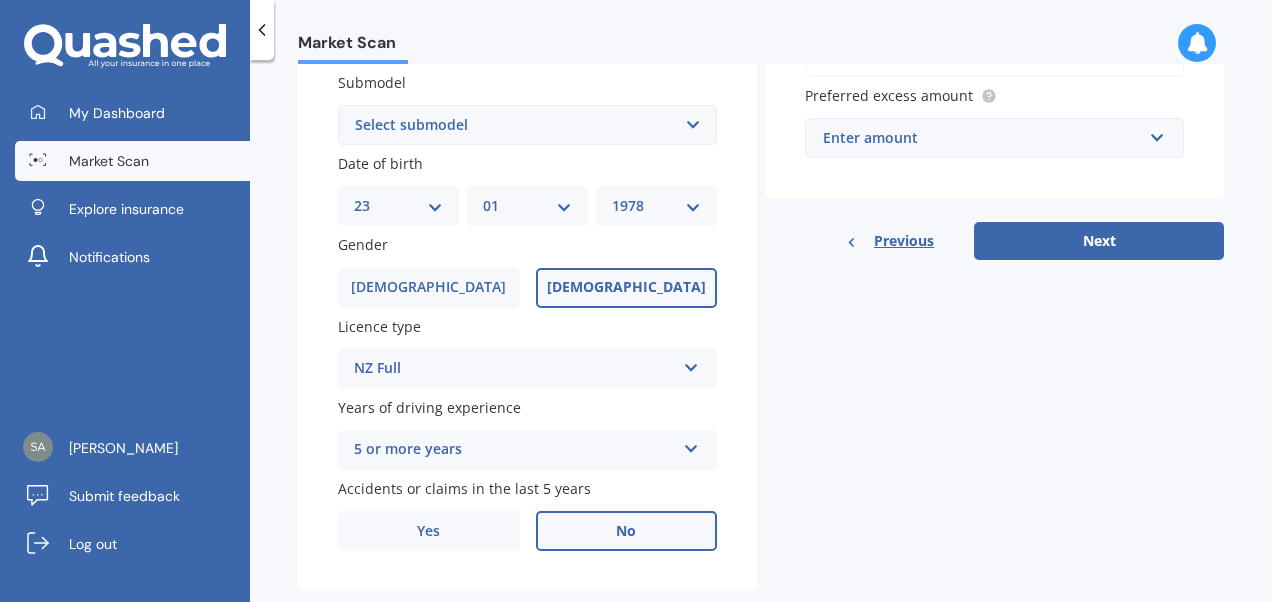 scroll, scrollTop: 578, scrollLeft: 0, axis: vertical 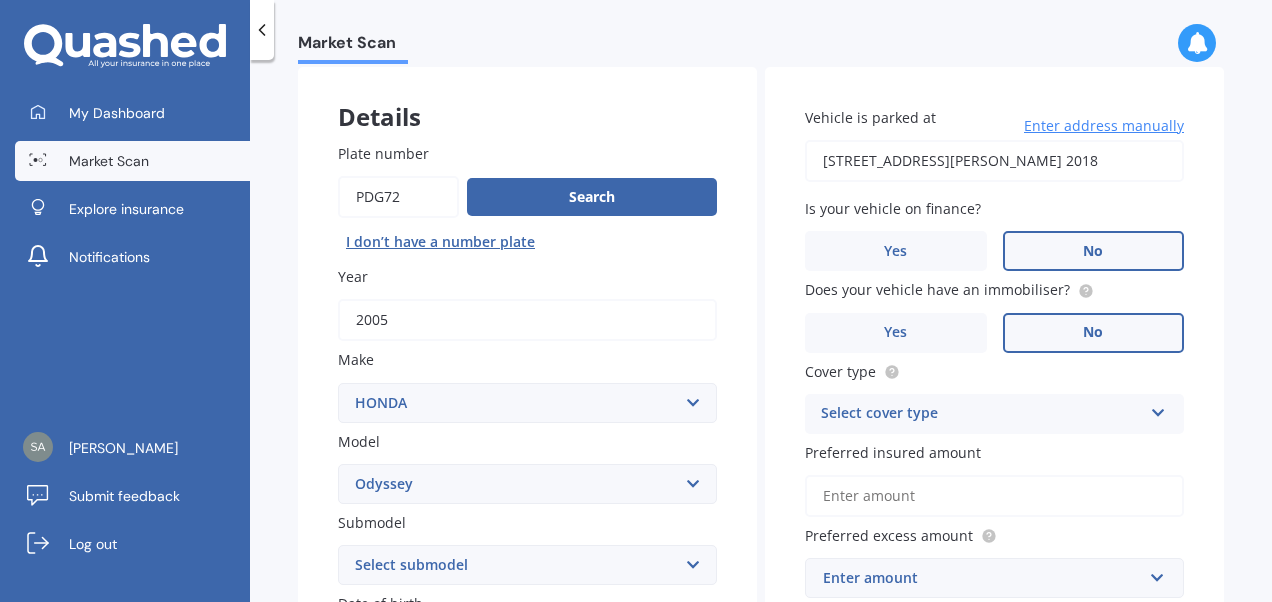 click on "Select cover type" at bounding box center [981, 414] 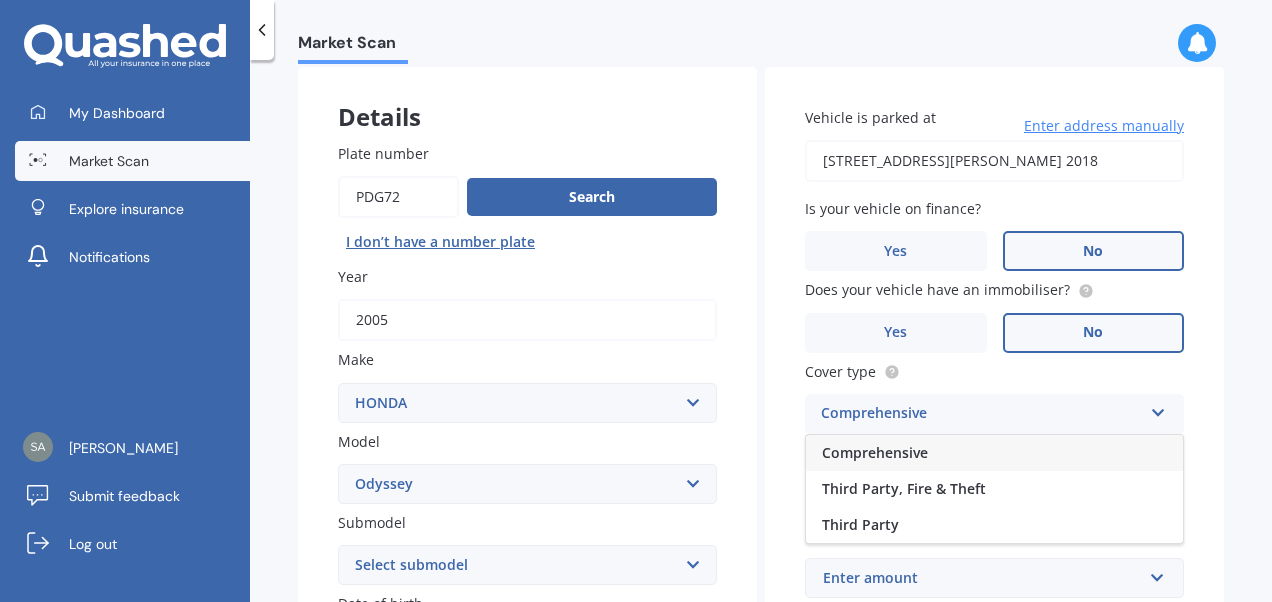click on "Comprehensive" at bounding box center [994, 453] 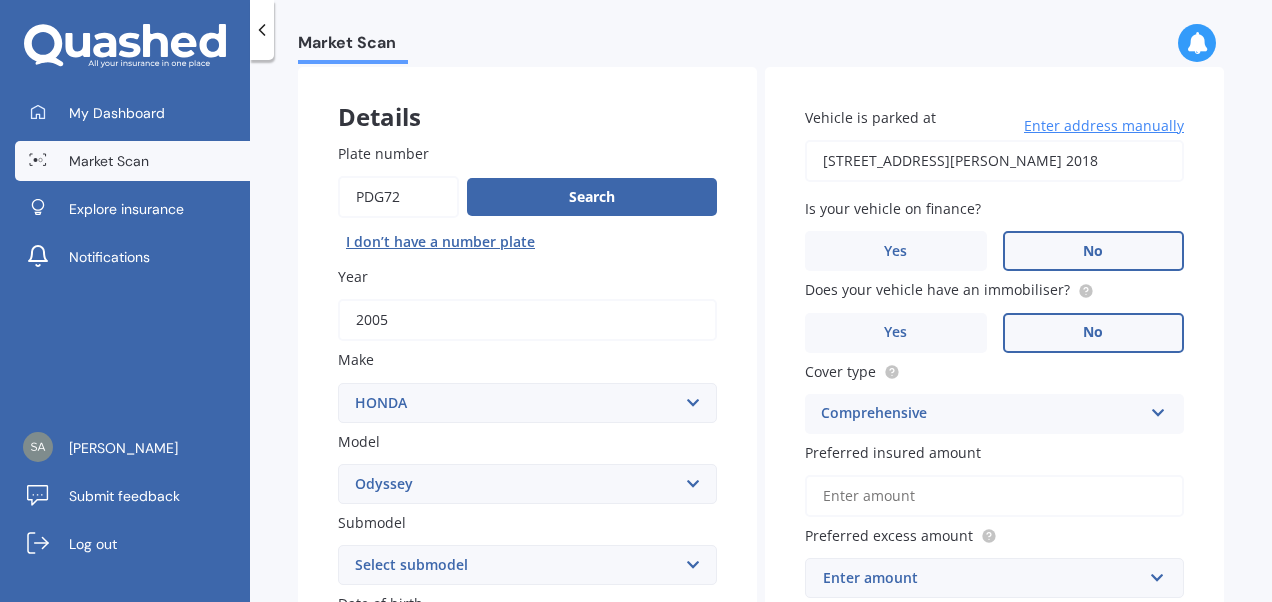 click on "Preferred insured amount" at bounding box center (994, 496) 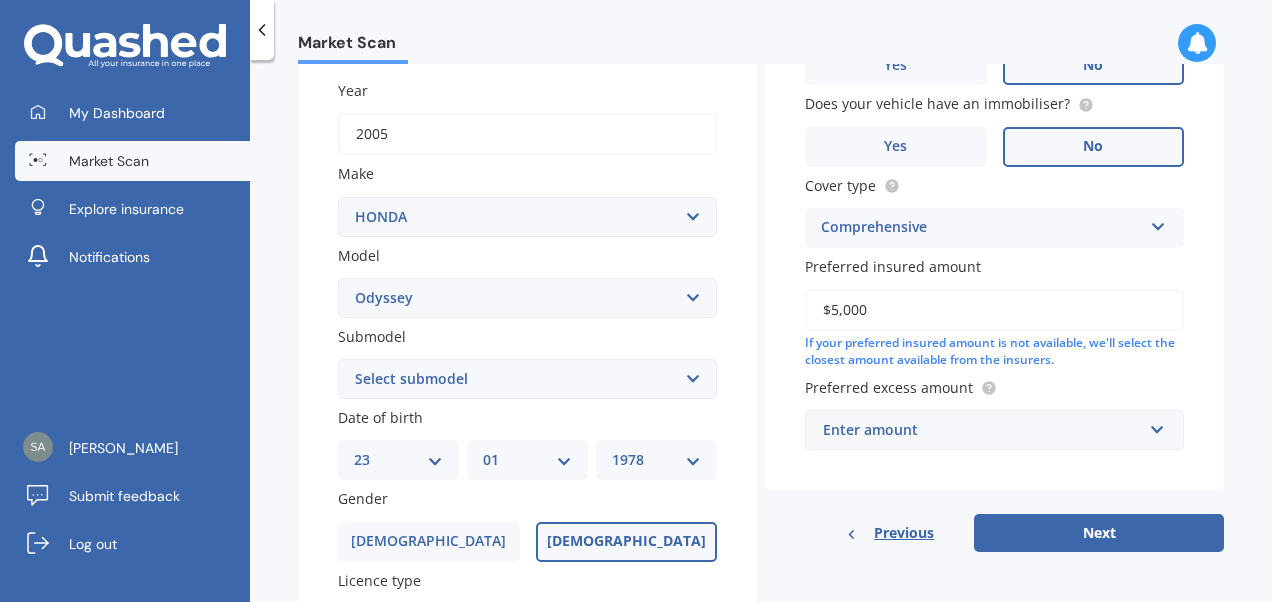scroll, scrollTop: 284, scrollLeft: 0, axis: vertical 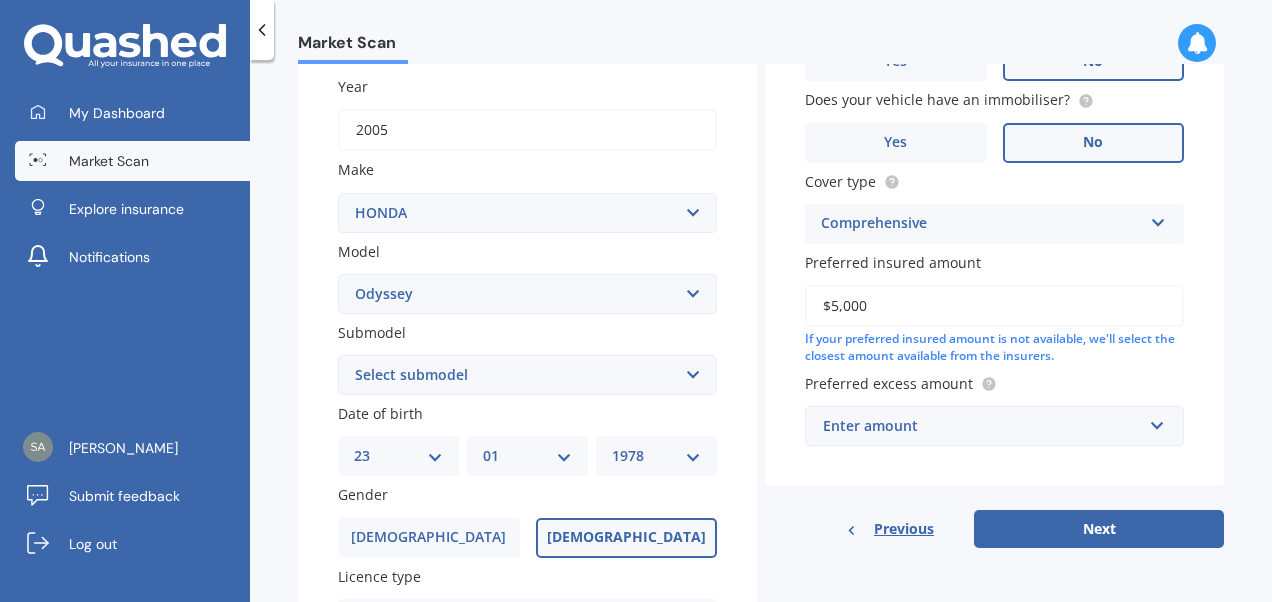 type on "$5,000" 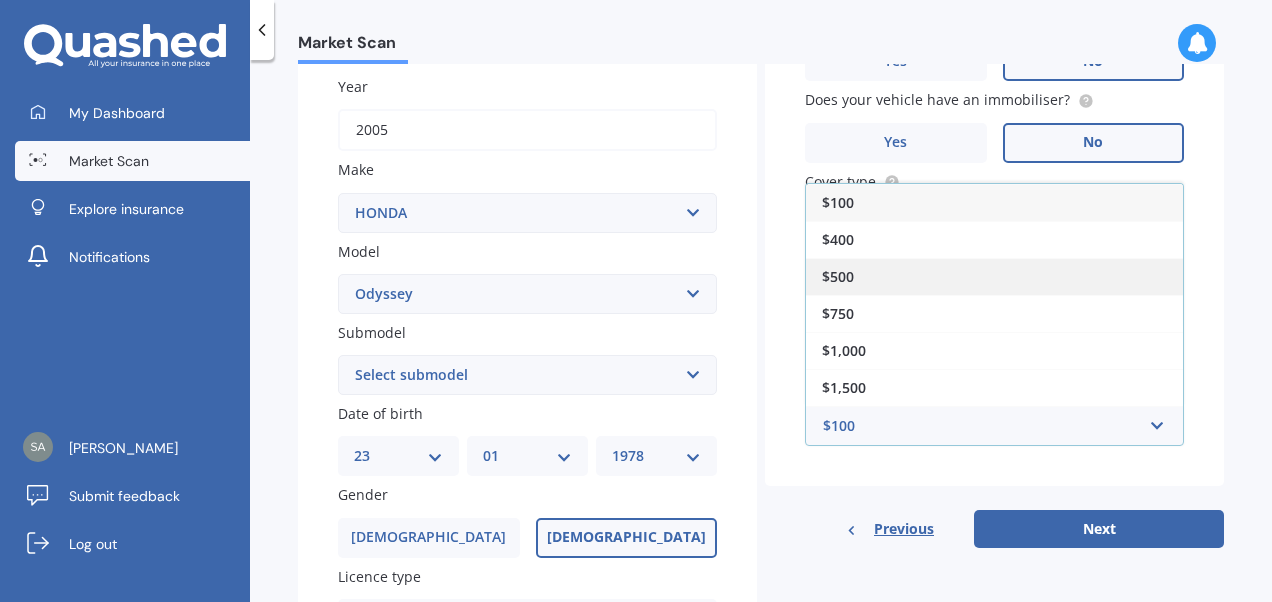 click on "$500" at bounding box center (994, 276) 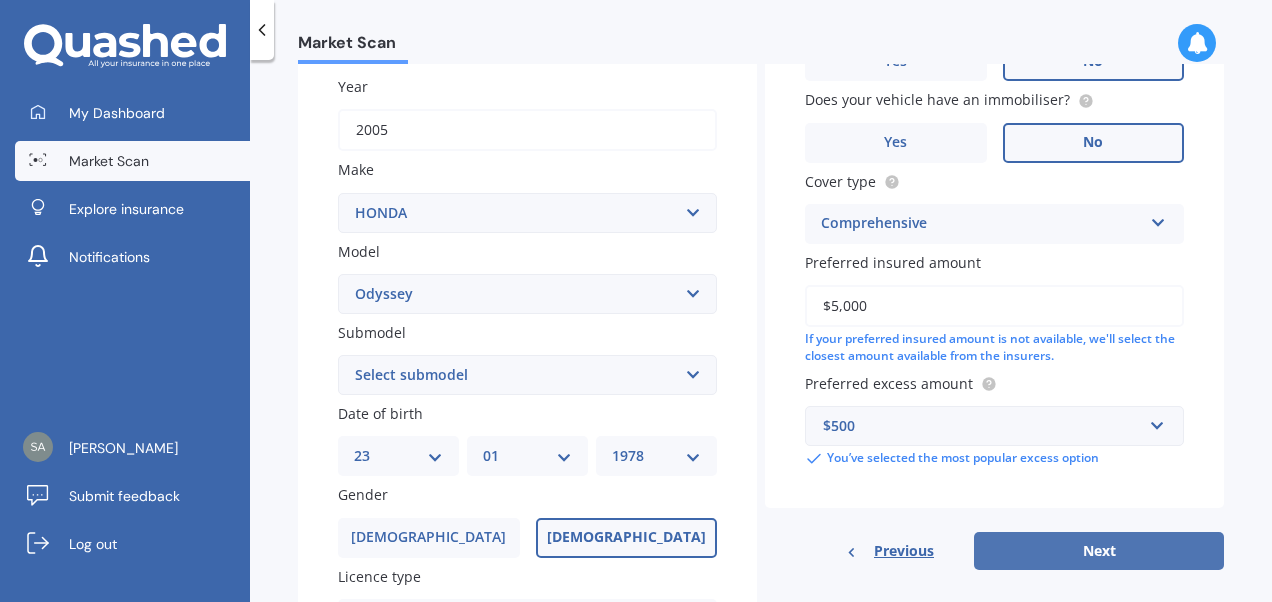 click on "Next" at bounding box center [1099, 551] 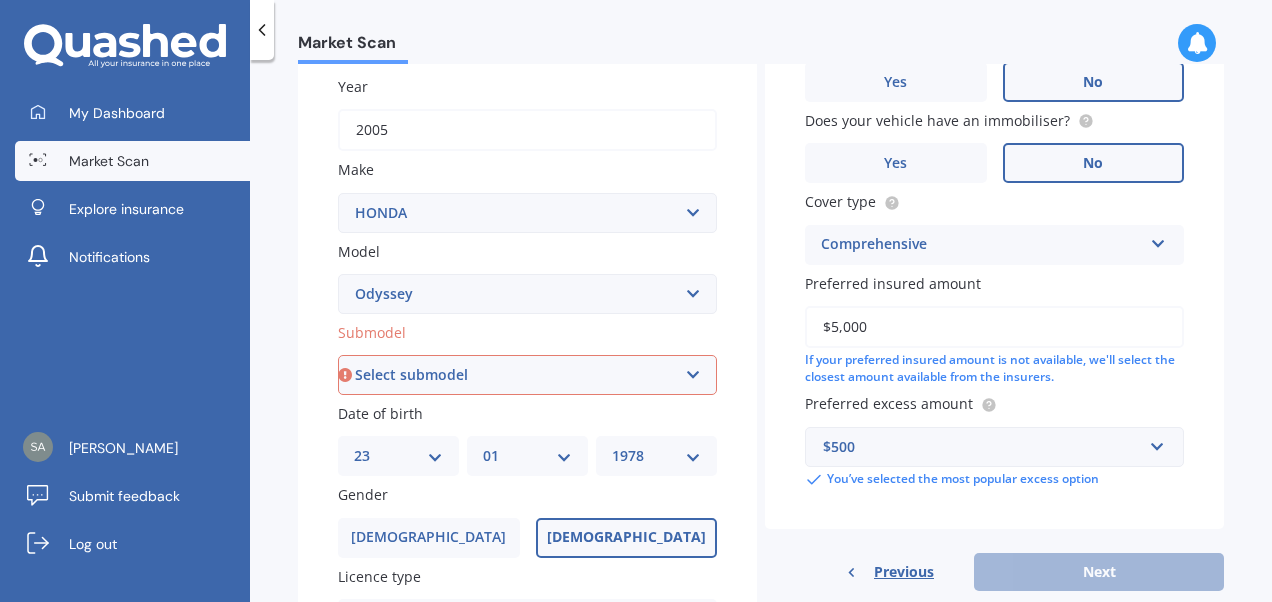 click on "Select submodel (all other) 2.2 litre 2.3 litre 2.4 litre L S V6 3.0 litre" at bounding box center (527, 375) 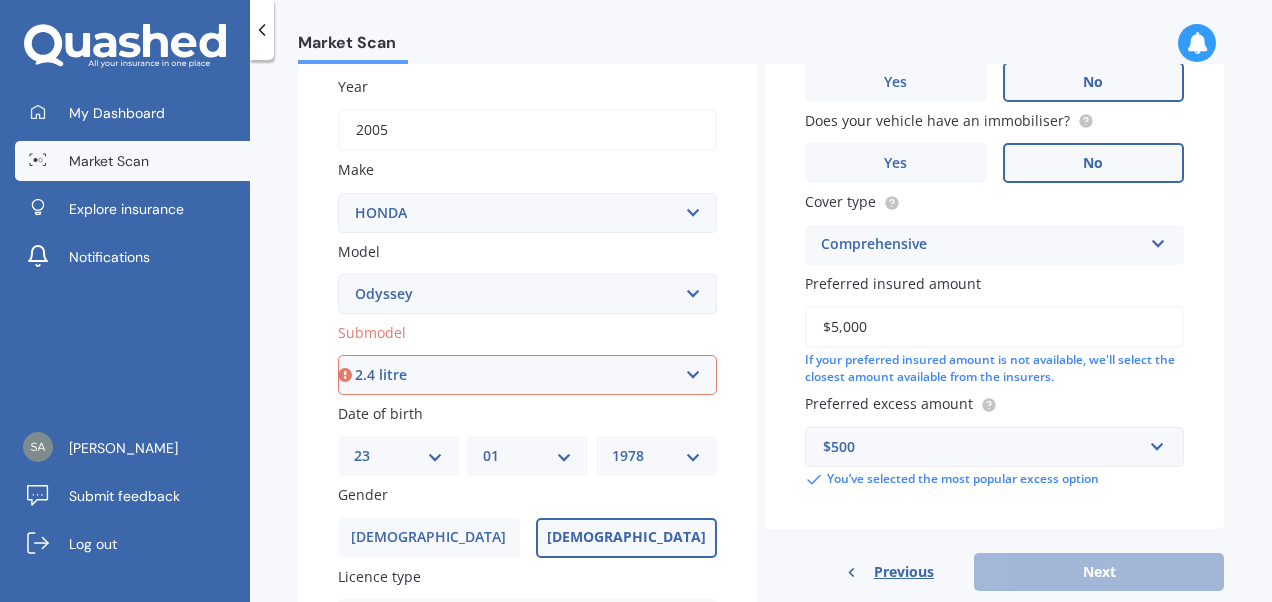 click on "Select submodel (all other) 2.2 litre 2.3 litre 2.4 litre L S V6 3.0 litre" at bounding box center (527, 375) 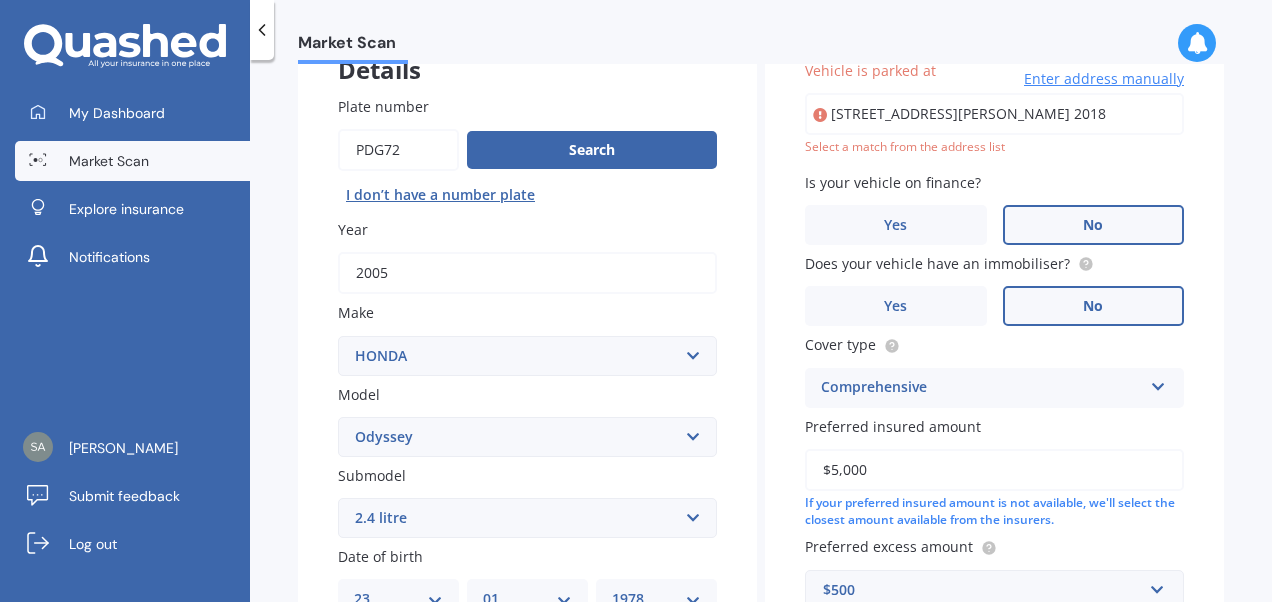scroll, scrollTop: 136, scrollLeft: 0, axis: vertical 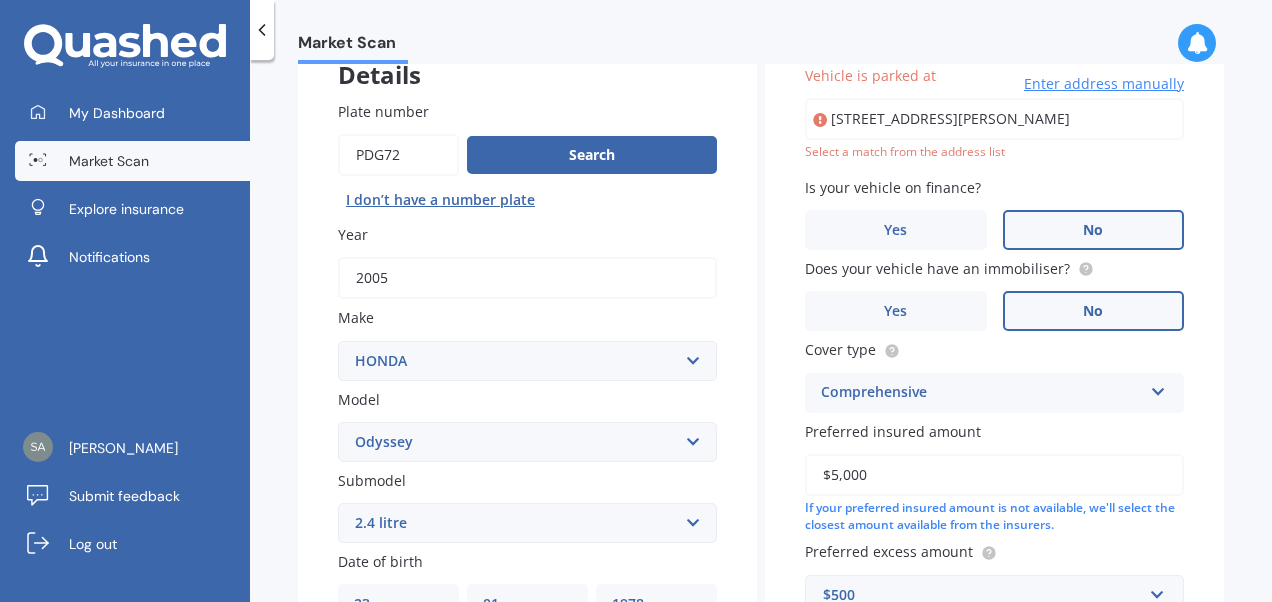 type on "12 Eckford Lane, Maraetai 2018" 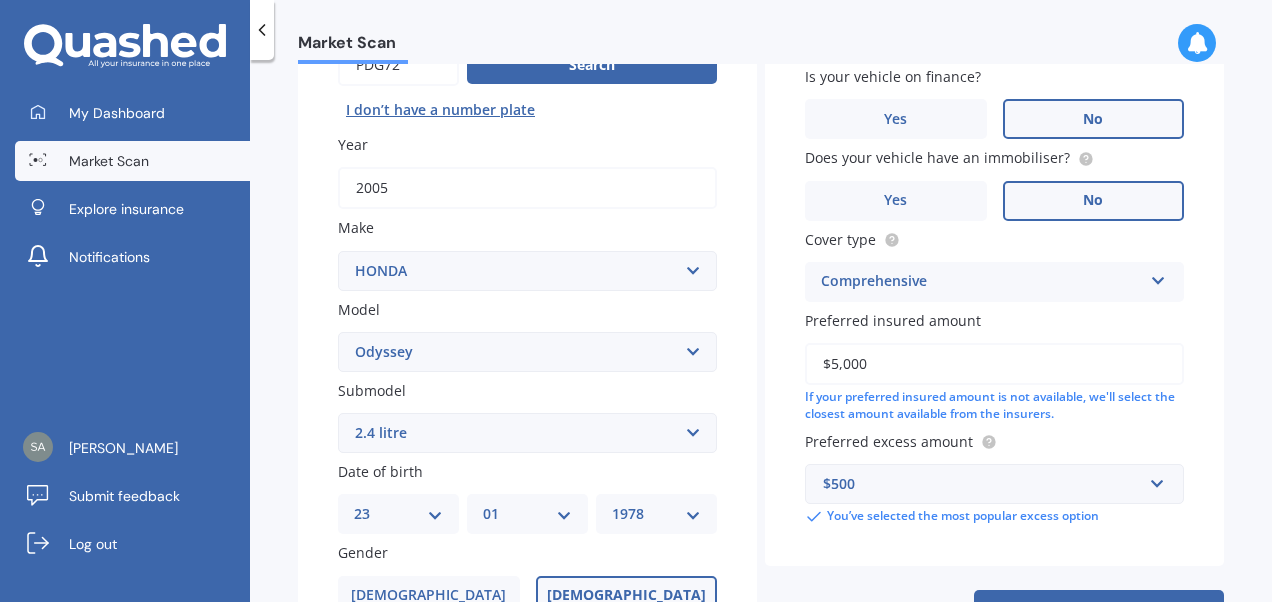 scroll, scrollTop: 251, scrollLeft: 0, axis: vertical 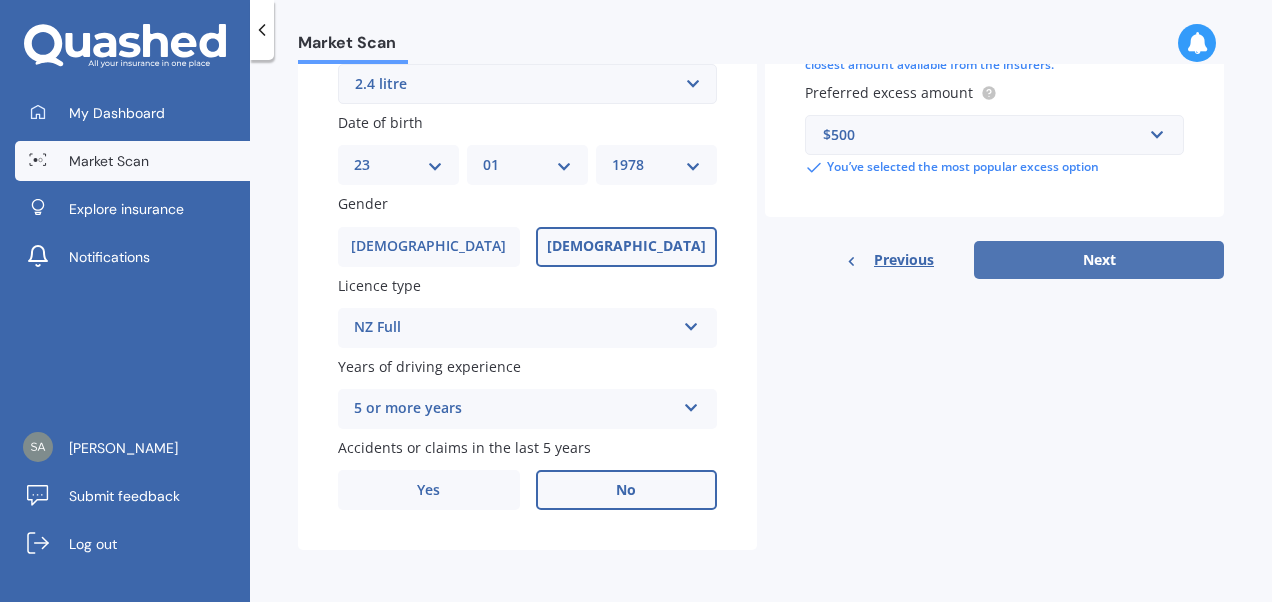 click on "Next" at bounding box center [1099, 260] 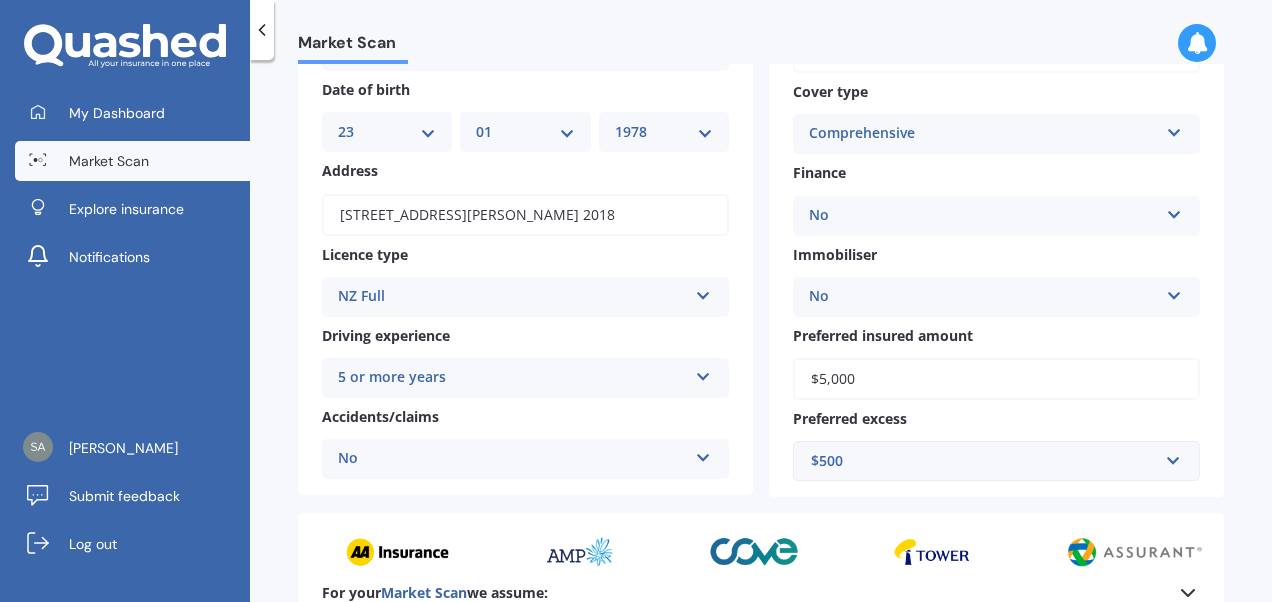 scroll, scrollTop: 0, scrollLeft: 0, axis: both 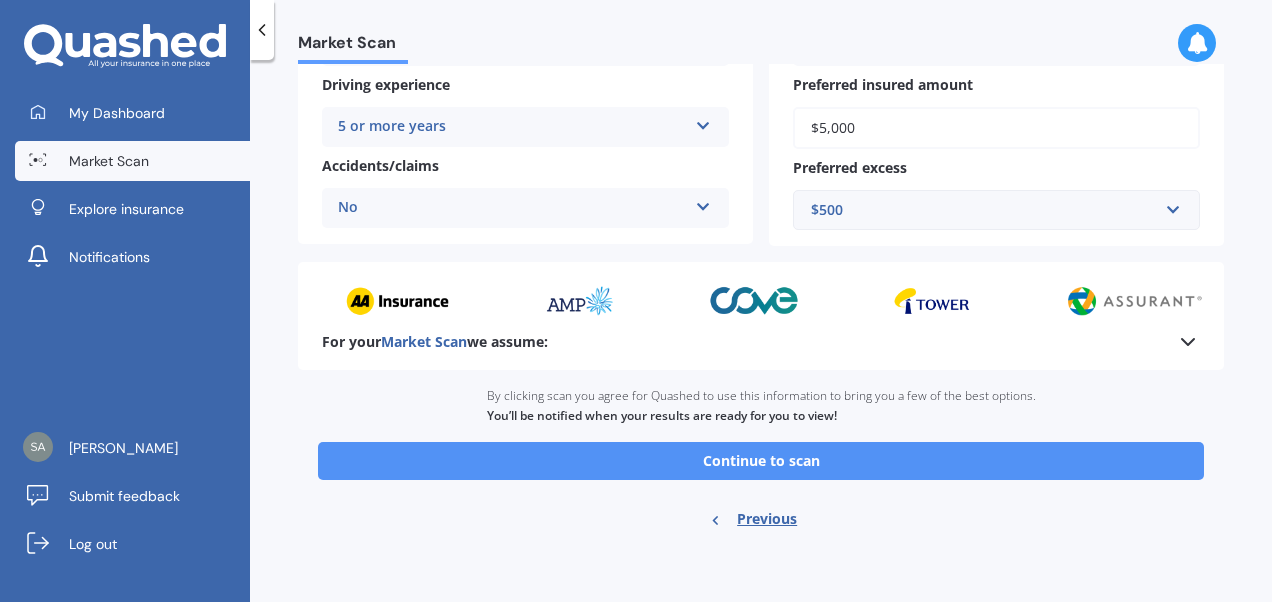 click on "Continue to scan" at bounding box center (761, 461) 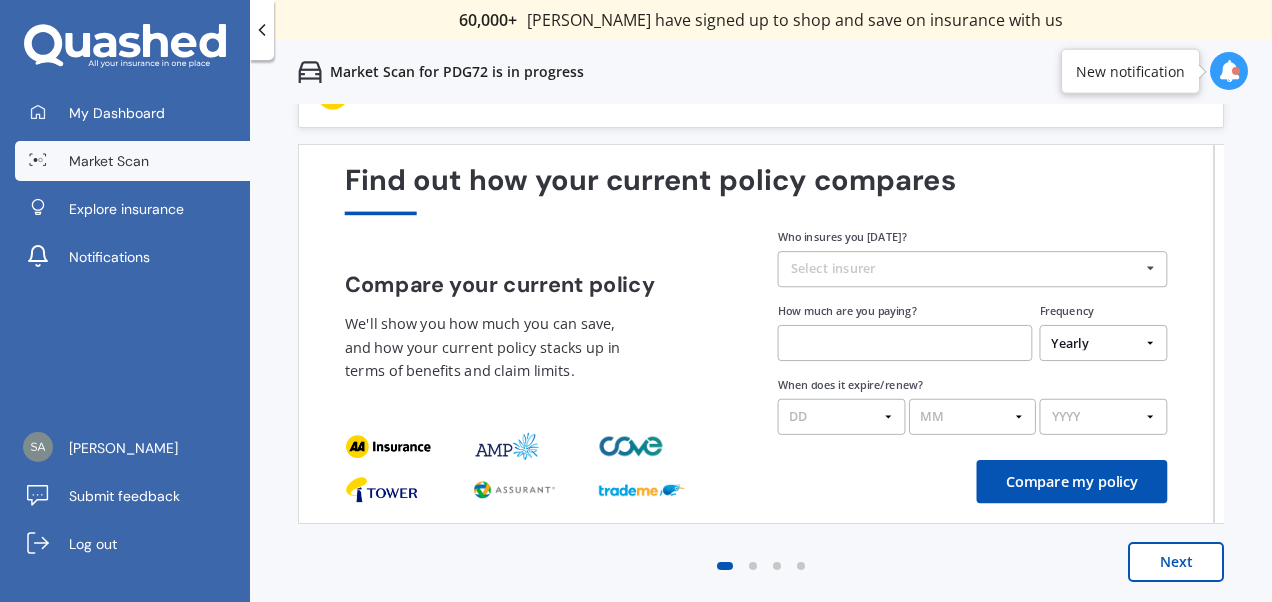 scroll, scrollTop: 0, scrollLeft: 0, axis: both 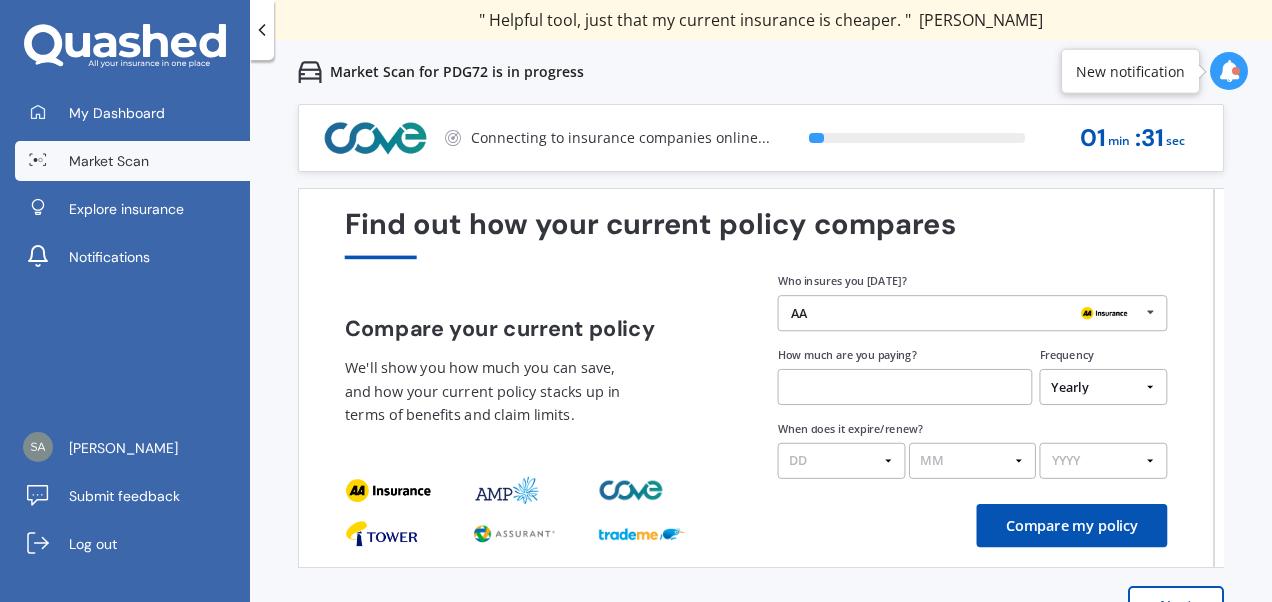 click on "AA" at bounding box center [965, 313] 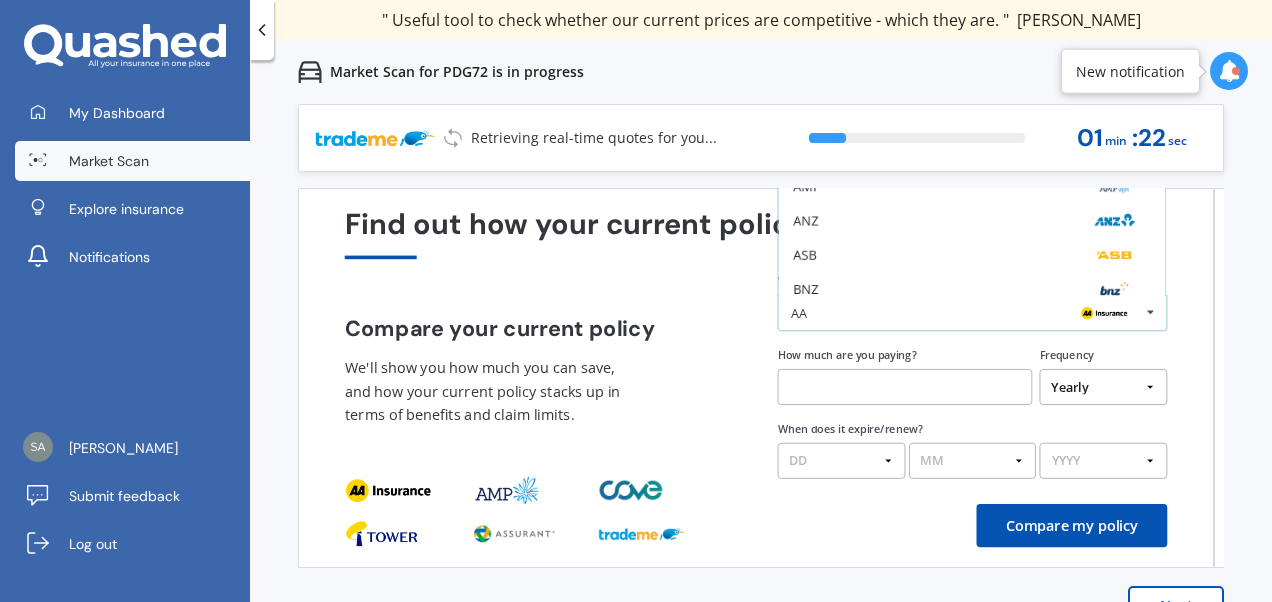 scroll, scrollTop: 0, scrollLeft: 0, axis: both 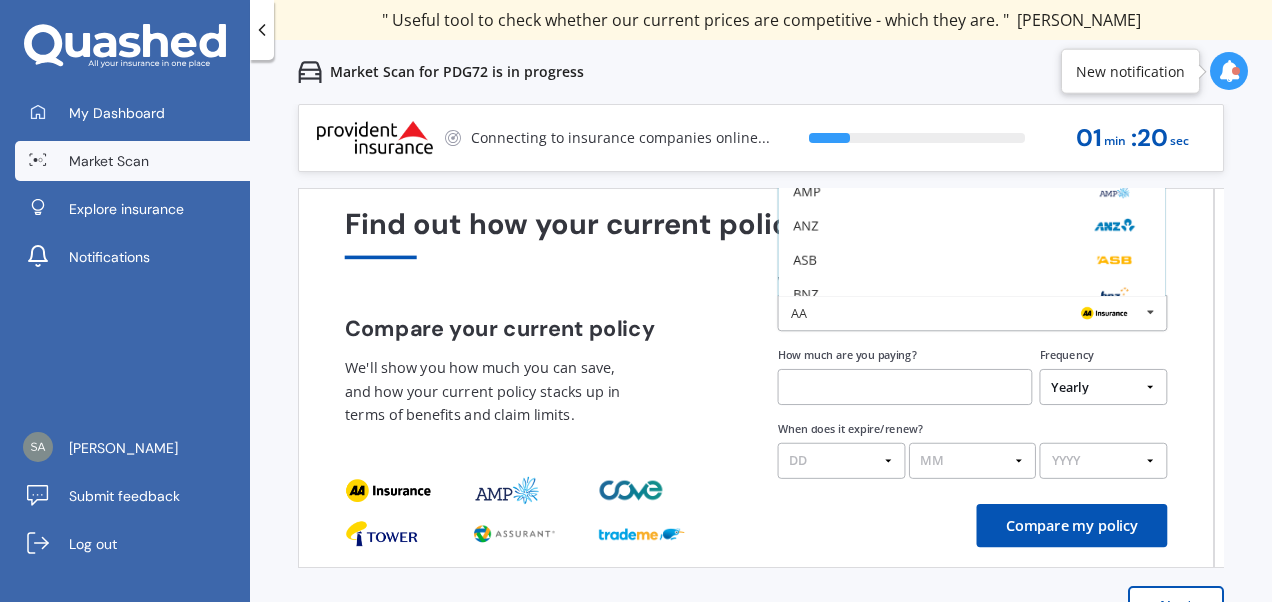 click on "Previous 60,000+ Kiwis have signed up to shop and save on insurance with us " Helpful tool, just that my current insurance is cheaper. " Casey, H " I have already recommended Quashed to many family and friends. This is fantastic. Thank you. " Quinn, M " A very useful tool and is easy to use. Highly recommended! " Yang, Z " Useful tool to check whether our current prices are competitive - which they are. " Kate, G " My current car insurance was half of the cheapest quoted here, so I'll stick with them. " Hayley, N " Gave exactly the same results. " Phillip, S " It's pretty accurate. Good service. " Mala, P " That was very helpful as it provided all the details required to make the necessary decision. " Tony, I " I've already recommended to a number of people. " Vanessa, J " Good to know my existing cover is so good! " Sheridan, J " Excellent site! I saved $300 off my existing policy. " Lian, G " Great stuff team! first time using it, and it was very clear and concise. " Lewis, B   Next 19 % 01 min :  20 sec" at bounding box center [761, 375] 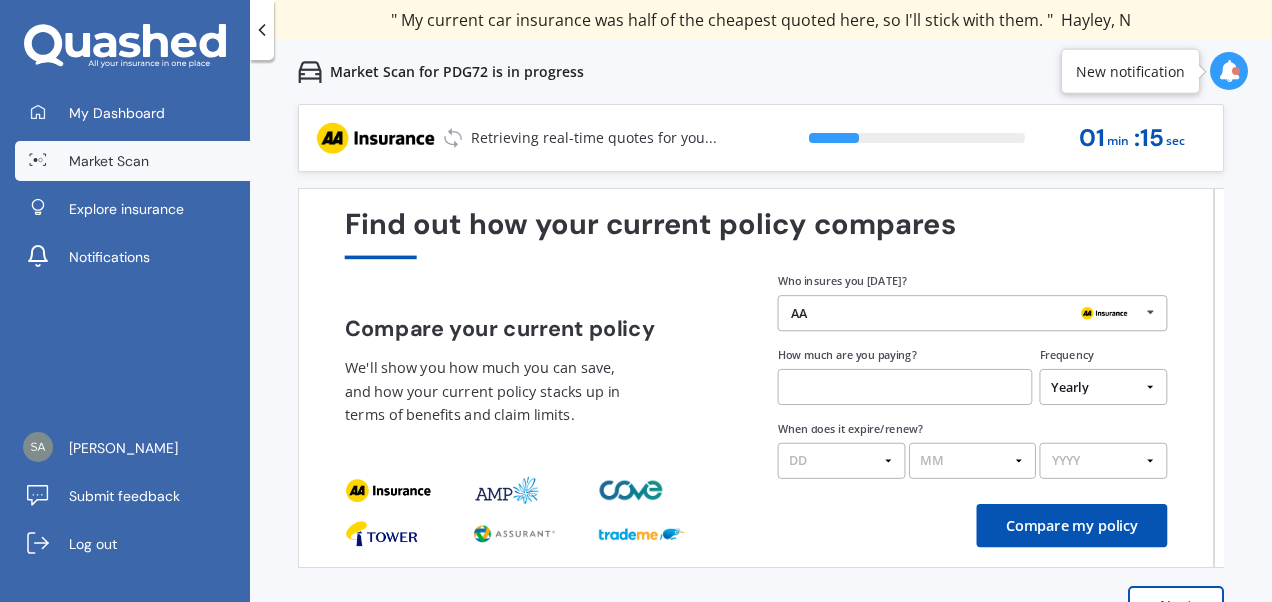 click at bounding box center [1150, 312] 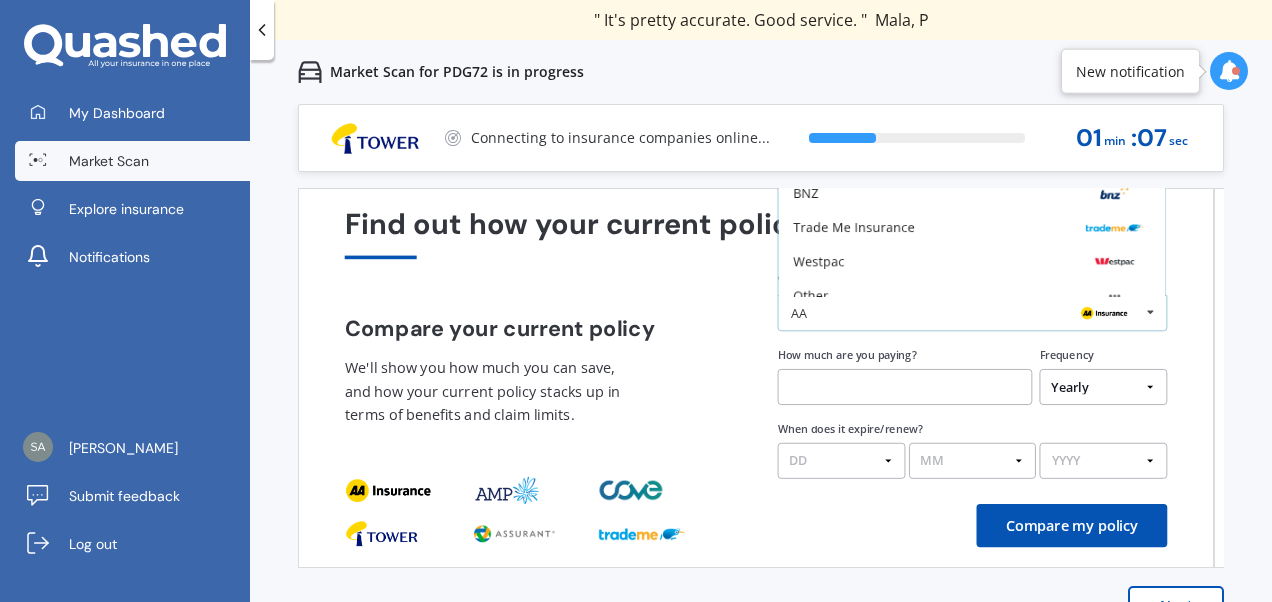 scroll, scrollTop: 130, scrollLeft: 0, axis: vertical 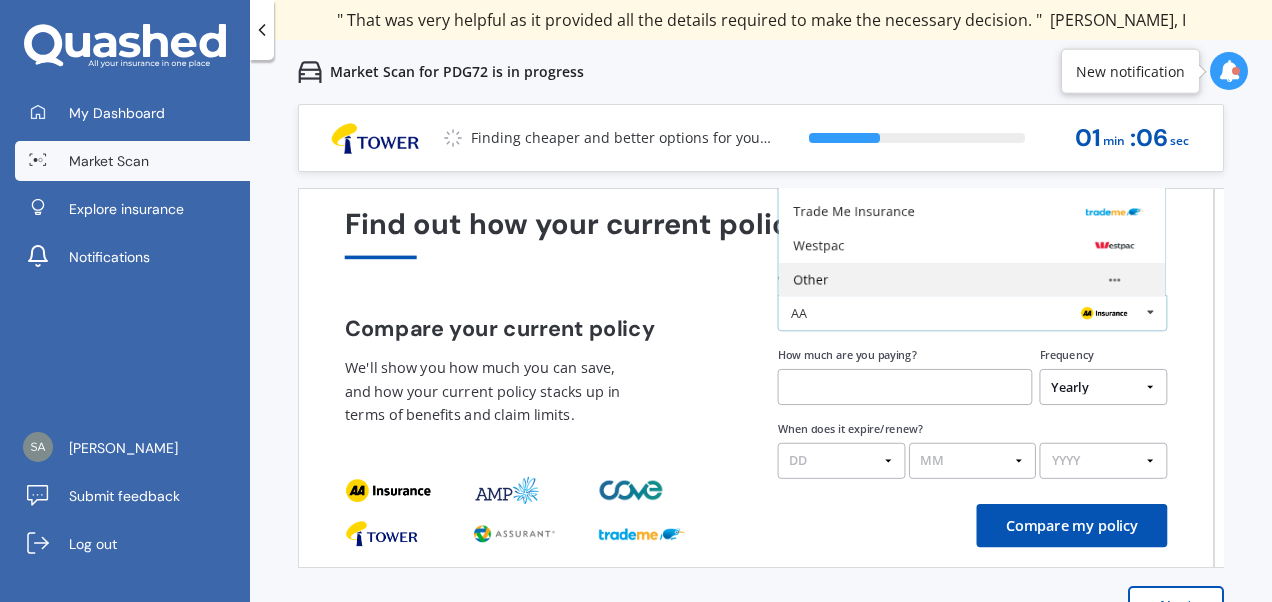 click at bounding box center (1114, 280) 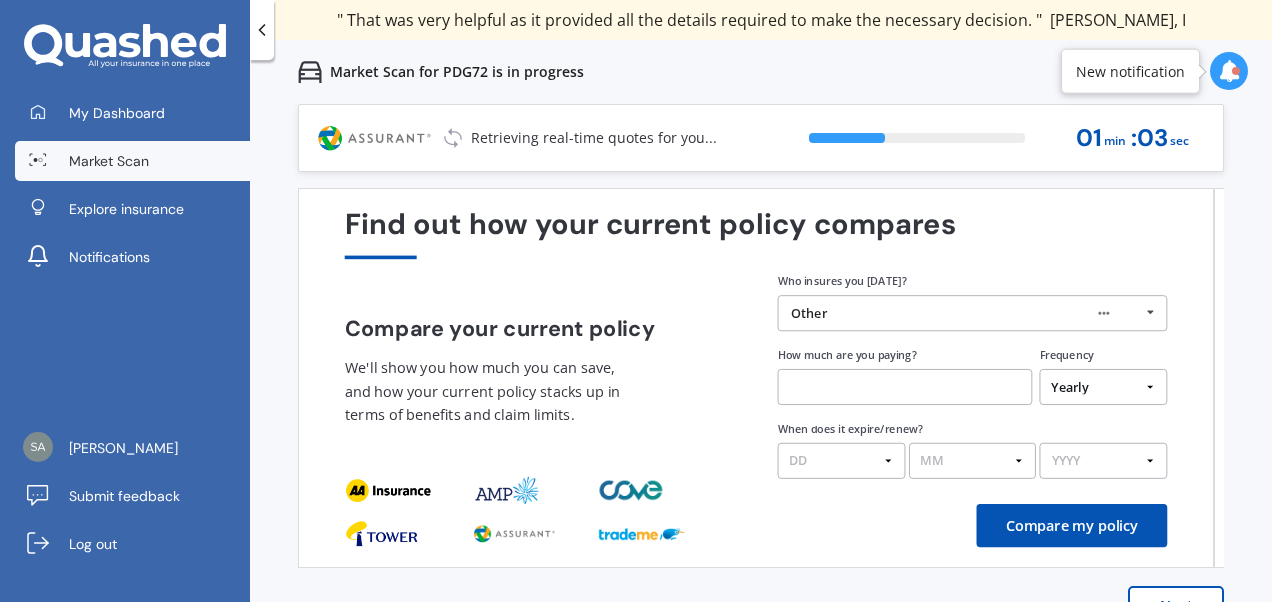 click at bounding box center (905, 387) 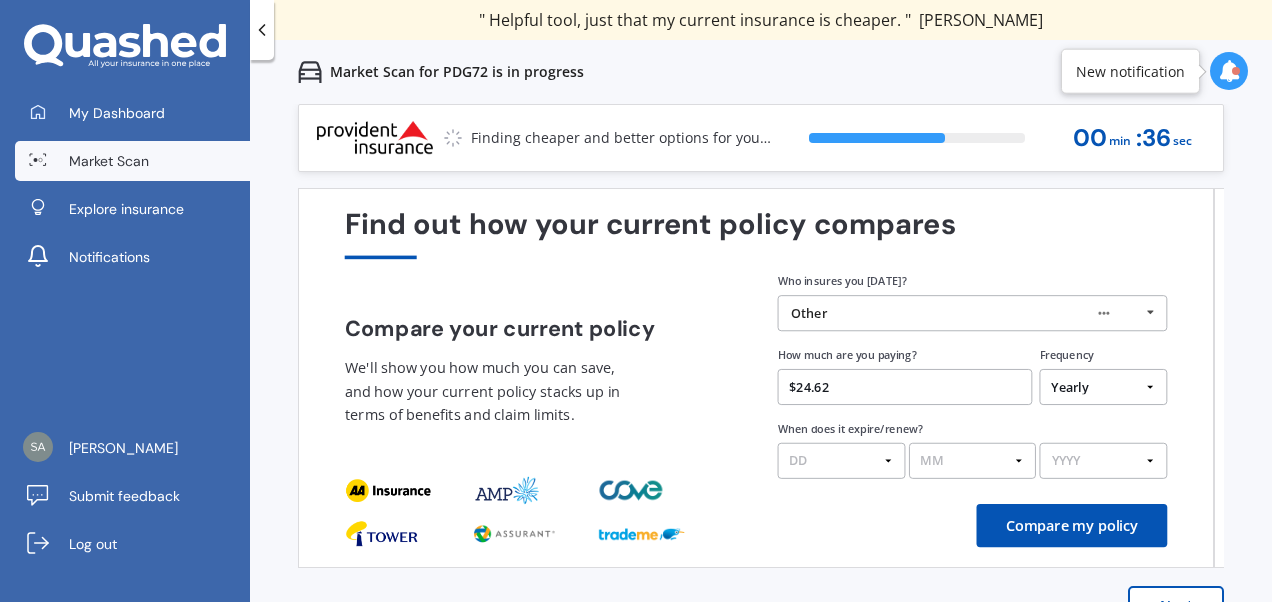 type on "$24.62" 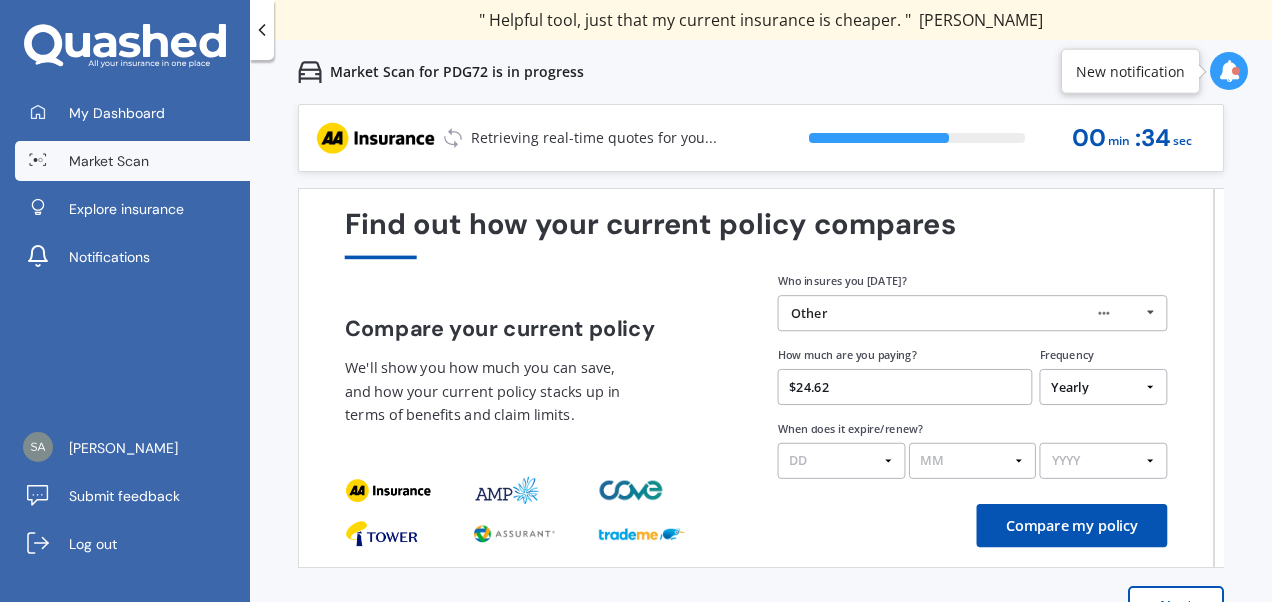 select on "Fortnightly" 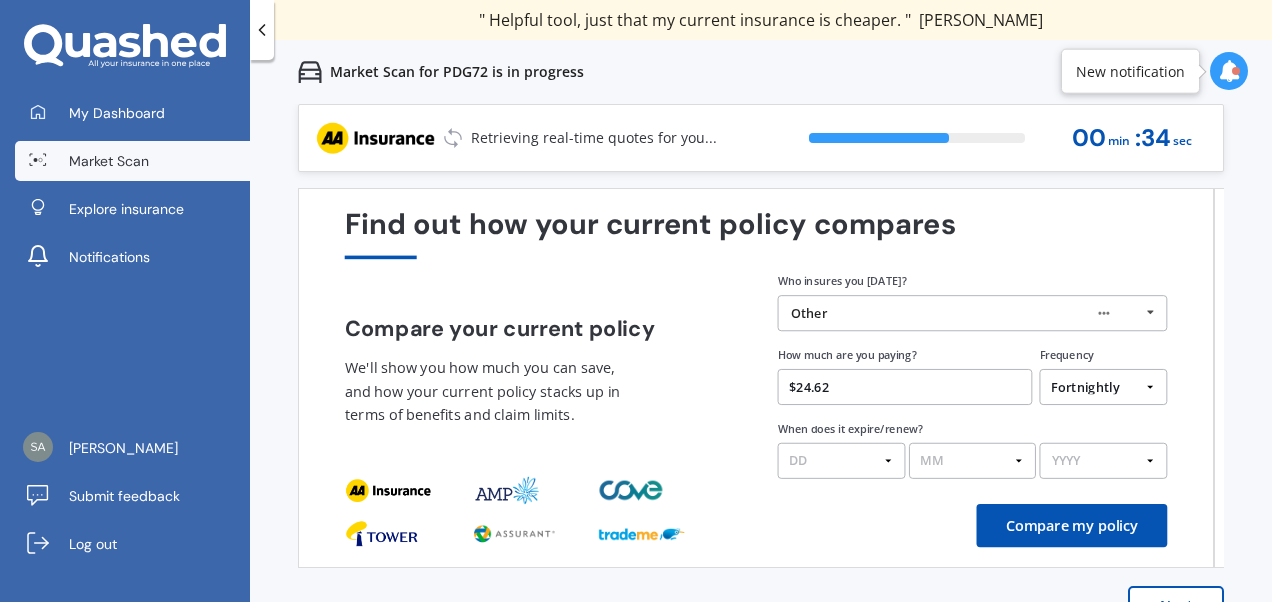 click on "Yearly Six-Monthly Quarterly Monthly Fortnightly Weekly One-Off" at bounding box center (1104, 387) 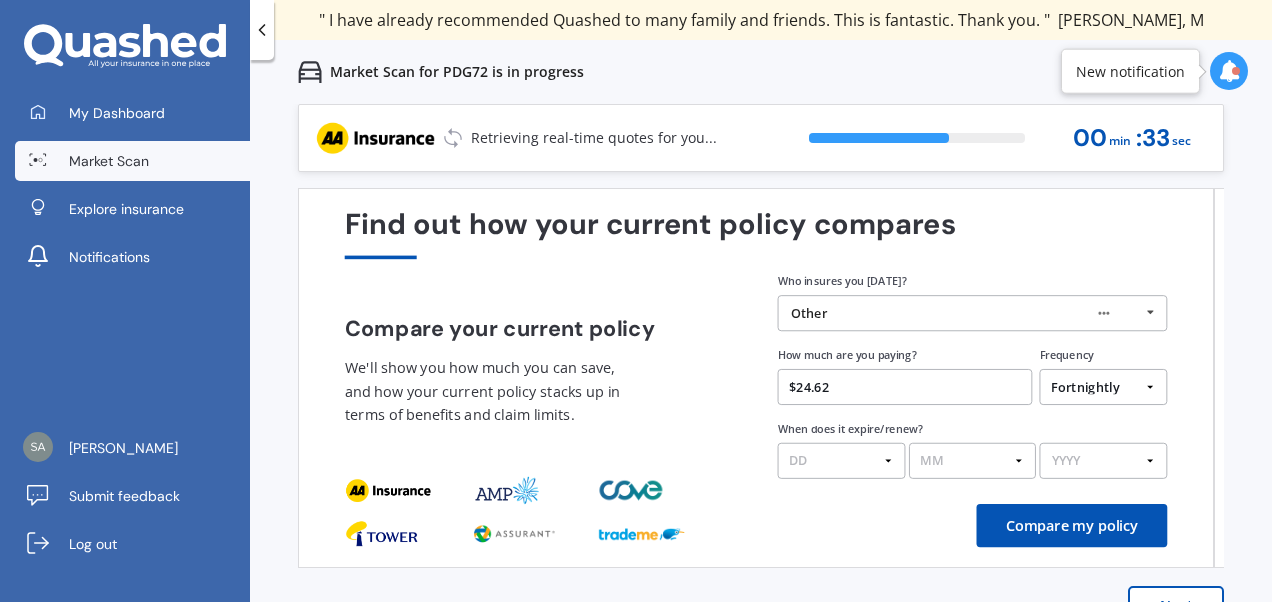 click on "Find out how your current policy compares Compare your current policy  We'll show you how much you can save, and how your current policy stacks up in terms of benefits and claim limits. Enter your policy information Who insures you today? Other AA Tower AMI State AMP ANZ ASB BNZ Trade Me Insurance Westpac Other How much are you paying? $24.62 Frequency Yearly Six-Monthly Quarterly Monthly Fortnightly Weekly One-Off When does it expire/renew? DD 01 02 03 04 05 06 07 08 09 10 11 12 13 14 15 16 17 18 19 20 21 22 23 24 25 26 27 28 29 30 31 MM 01 02 03 04 05 06 07 08 09 10 11 12 YYYY 2026 2025 2024 Compare my policy" at bounding box center (756, 378) 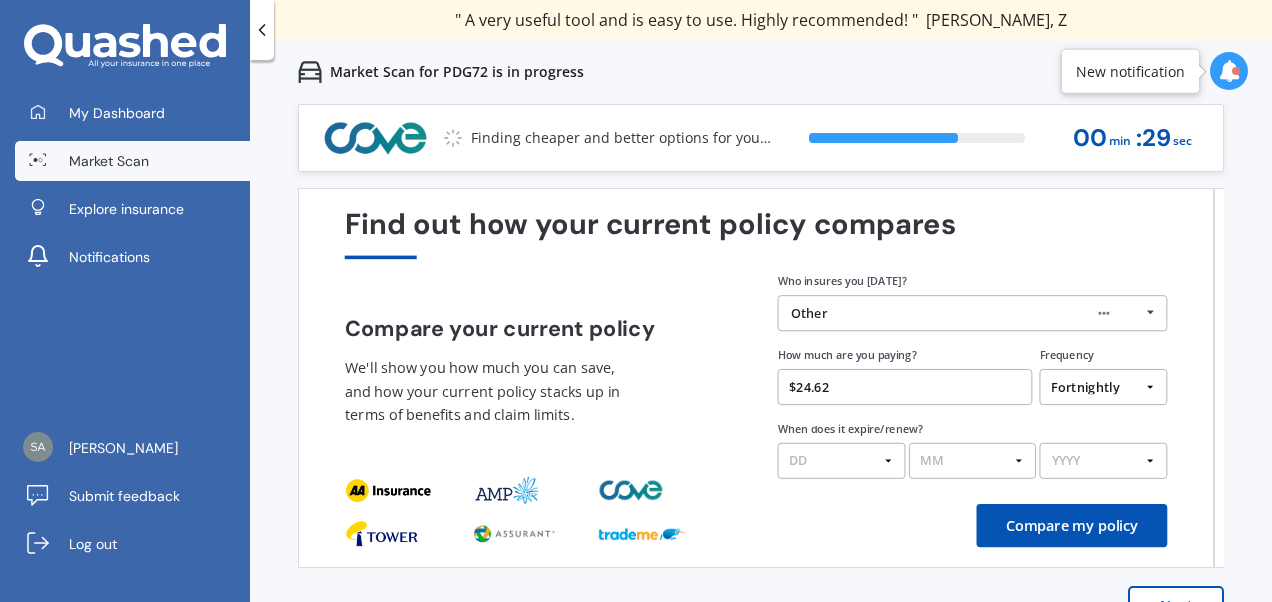 click on "Compare my policy" at bounding box center [1072, 525] 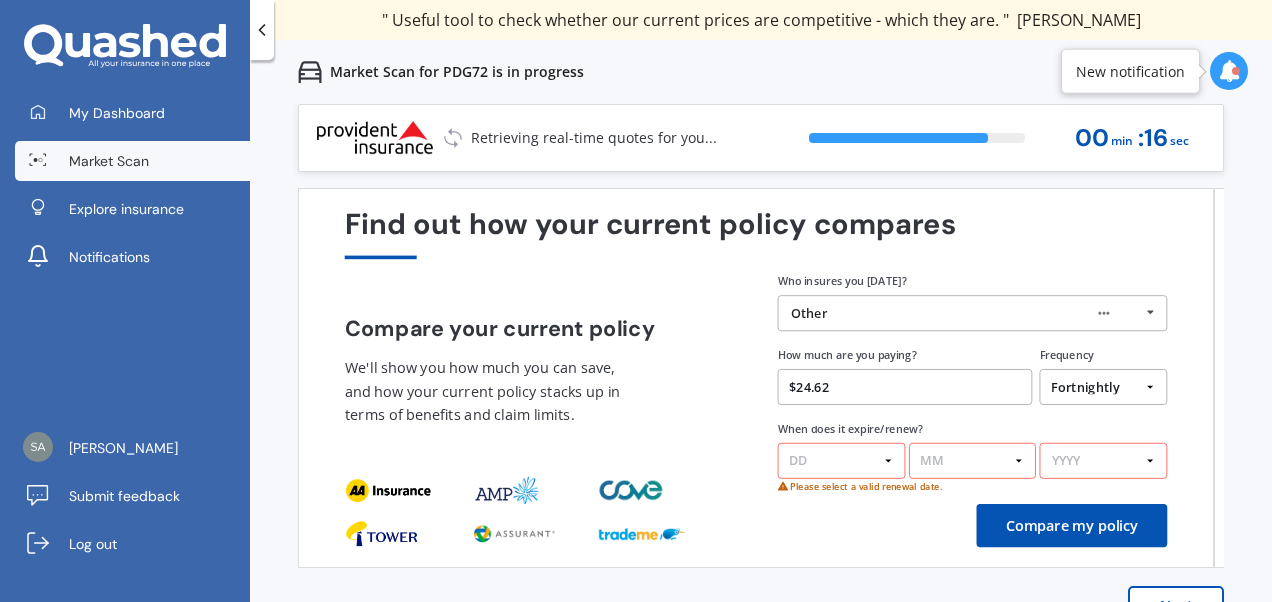 click on "DD 01 02 03 04 05 06 07 08 09 10 11 12 13 14 15 16 17 18 19 20 21 22 23 24 25 26 27 28 29 30 31" at bounding box center [842, 461] 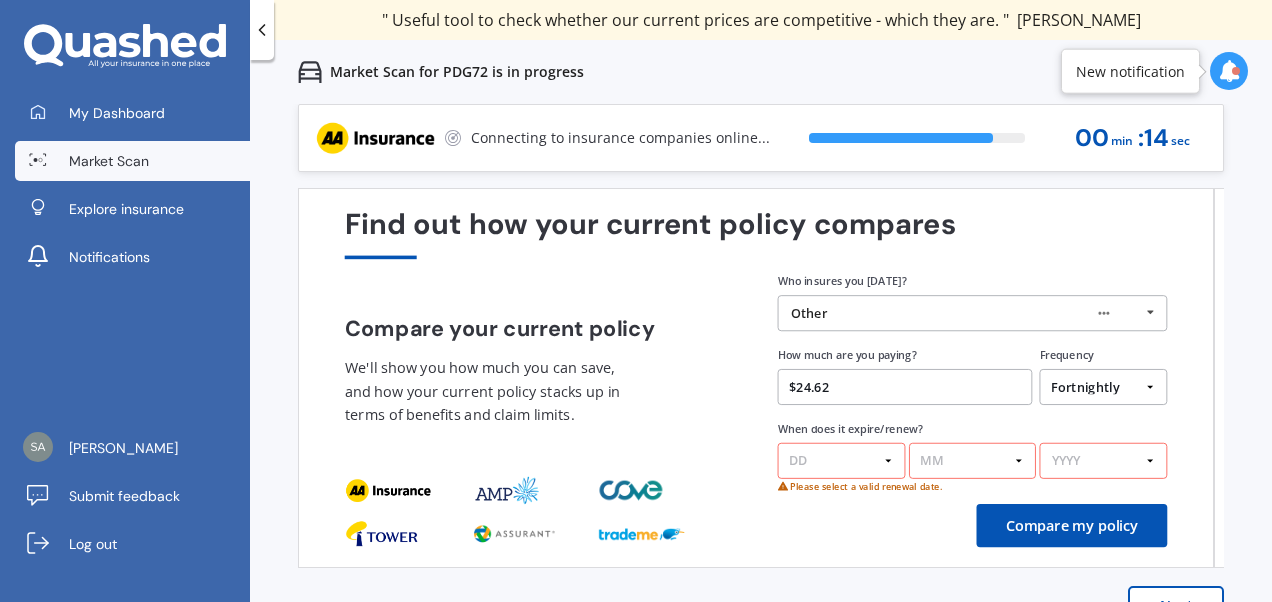 select on "13" 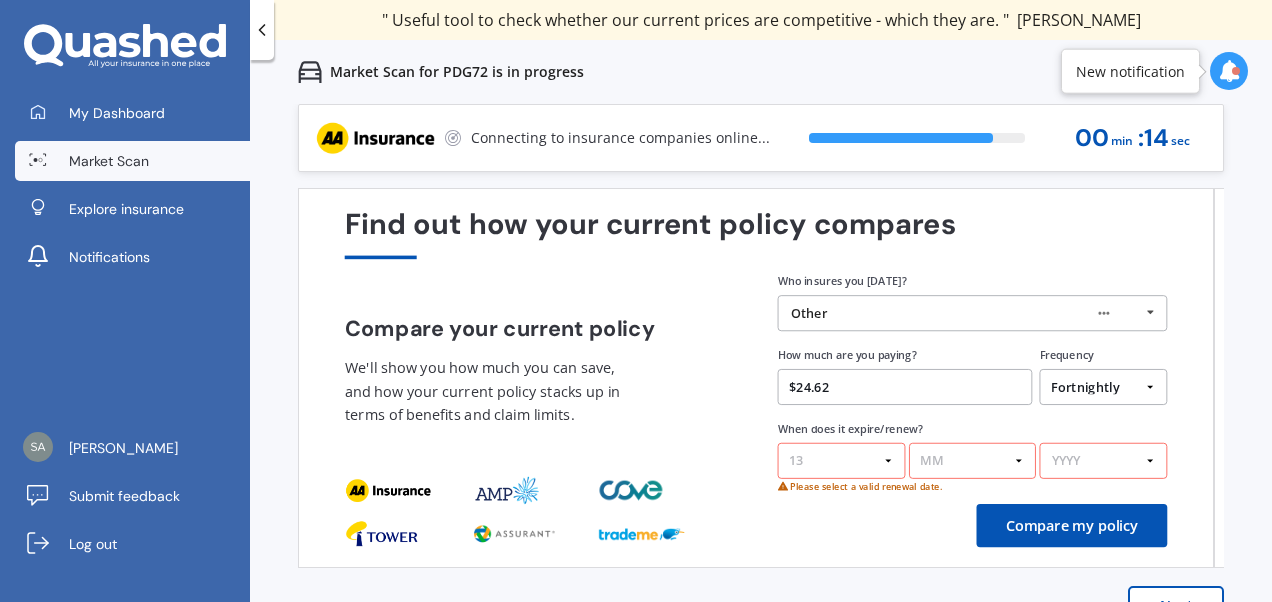 click on "DD 01 02 03 04 05 06 07 08 09 10 11 12 13 14 15 16 17 18 19 20 21 22 23 24 25 26 27 28 29 30 31" at bounding box center (842, 461) 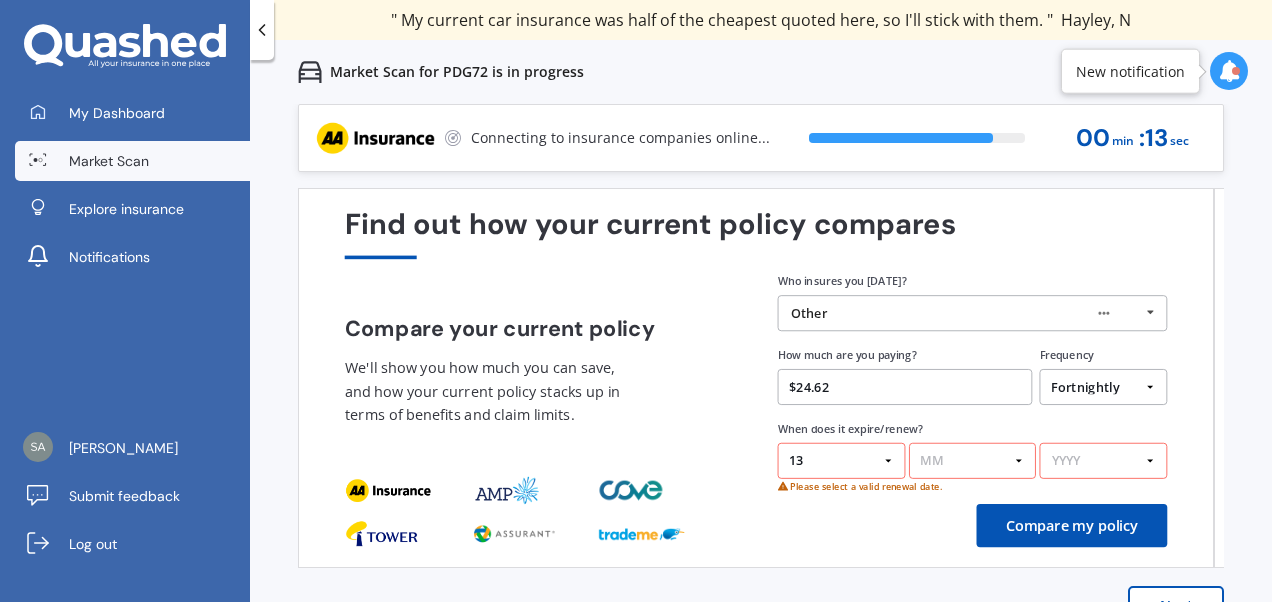 click on "MM 01 02 03 04 05 06 07 08 09 10 11 12" at bounding box center (973, 461) 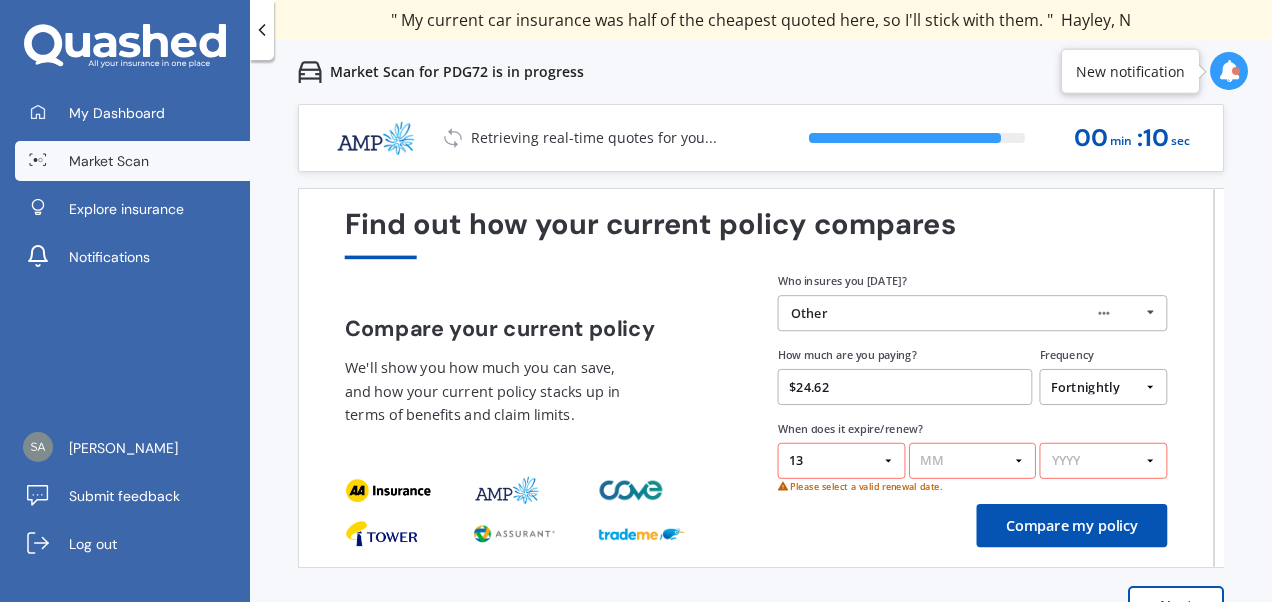 select on "06" 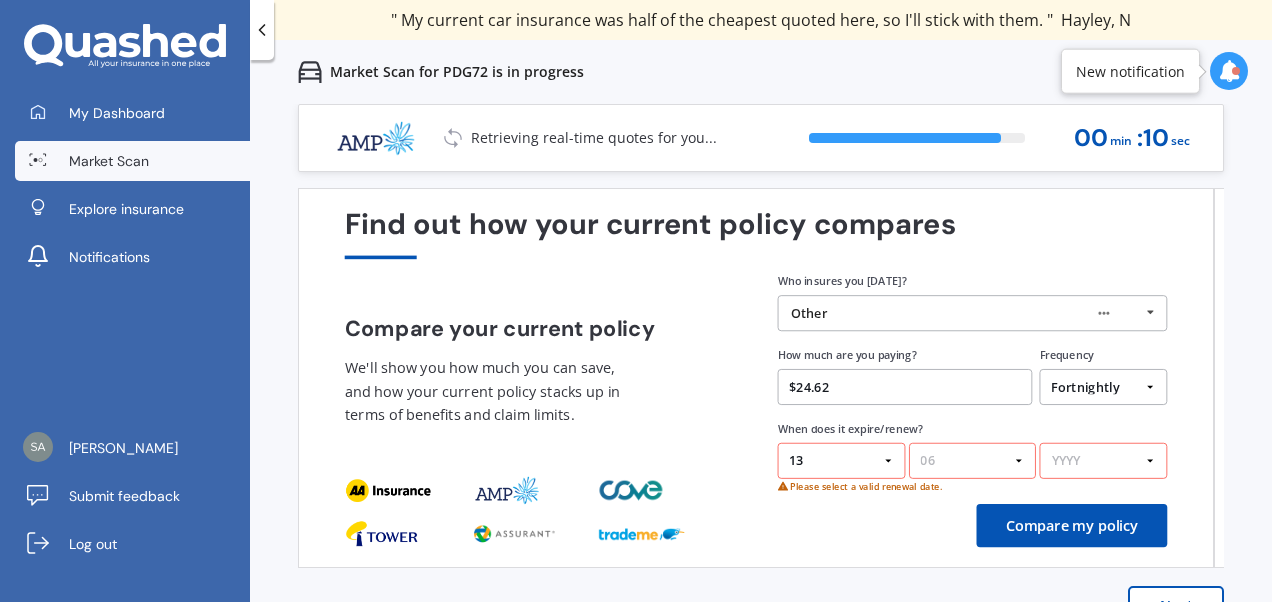 click on "MM 01 02 03 04 05 06 07 08 09 10 11 12" at bounding box center (973, 461) 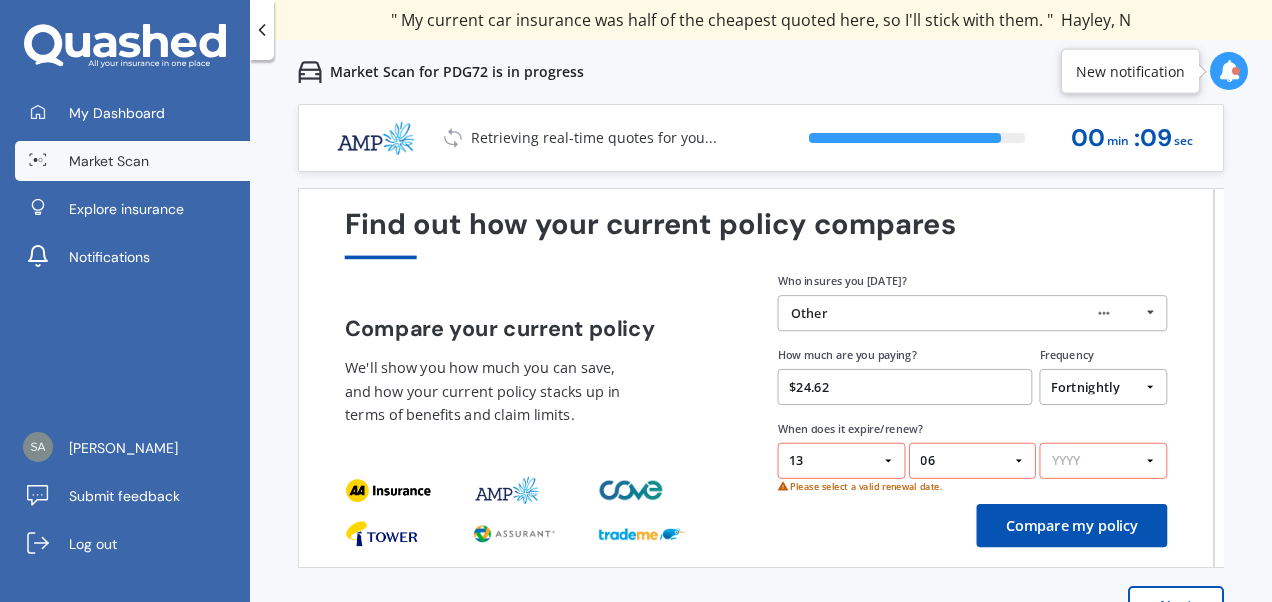 click on "YYYY 2026 2025 2024" at bounding box center [1104, 461] 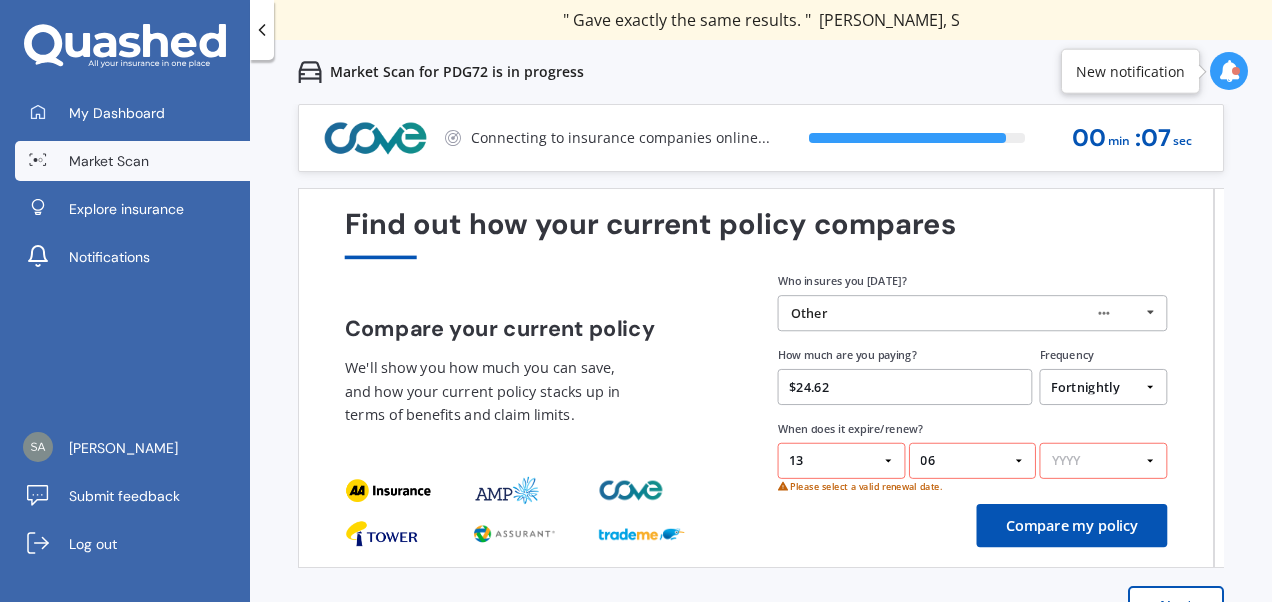 select on "2026" 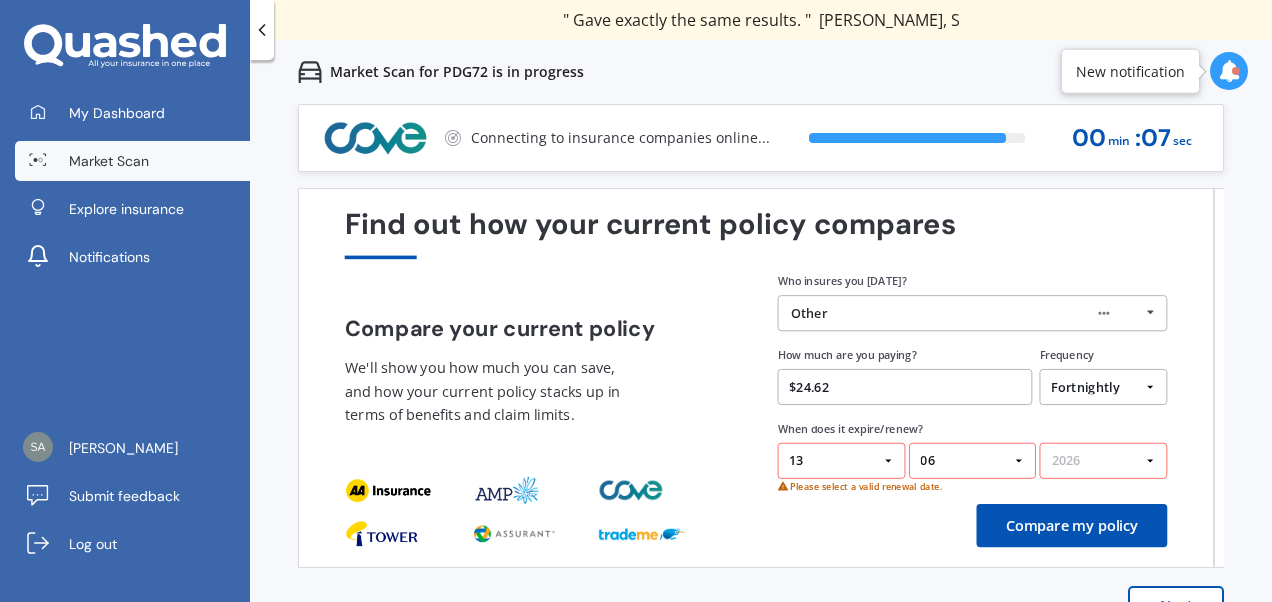 click on "YYYY 2026 2025 2024" at bounding box center (1104, 461) 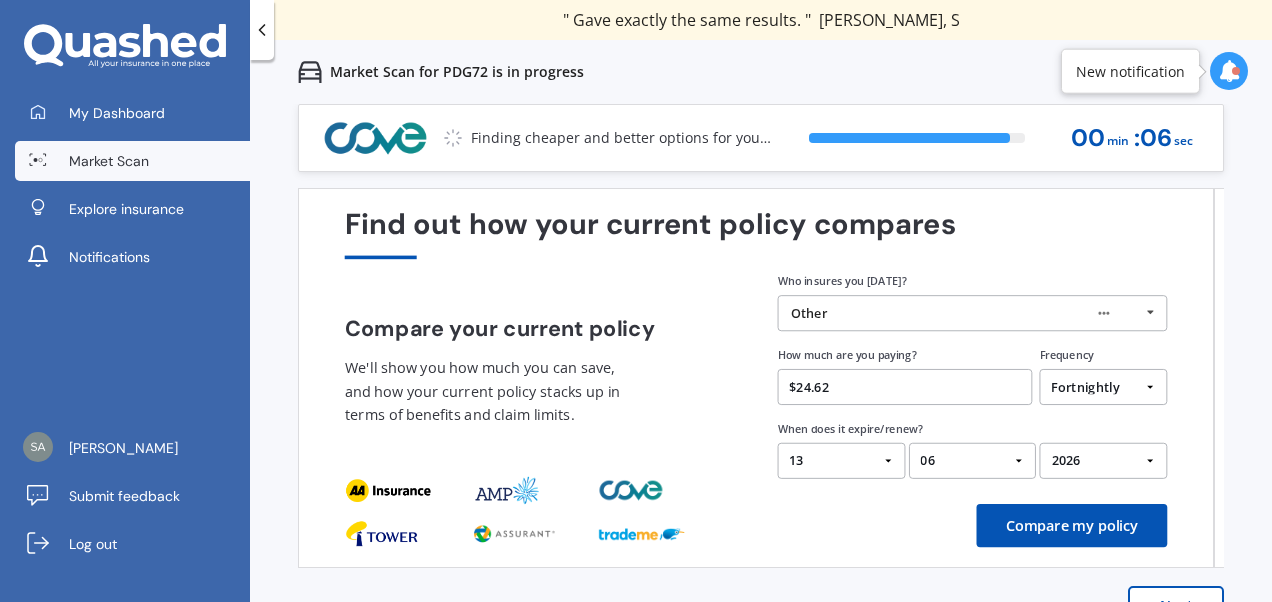 click on "Compare my policy" at bounding box center [1072, 525] 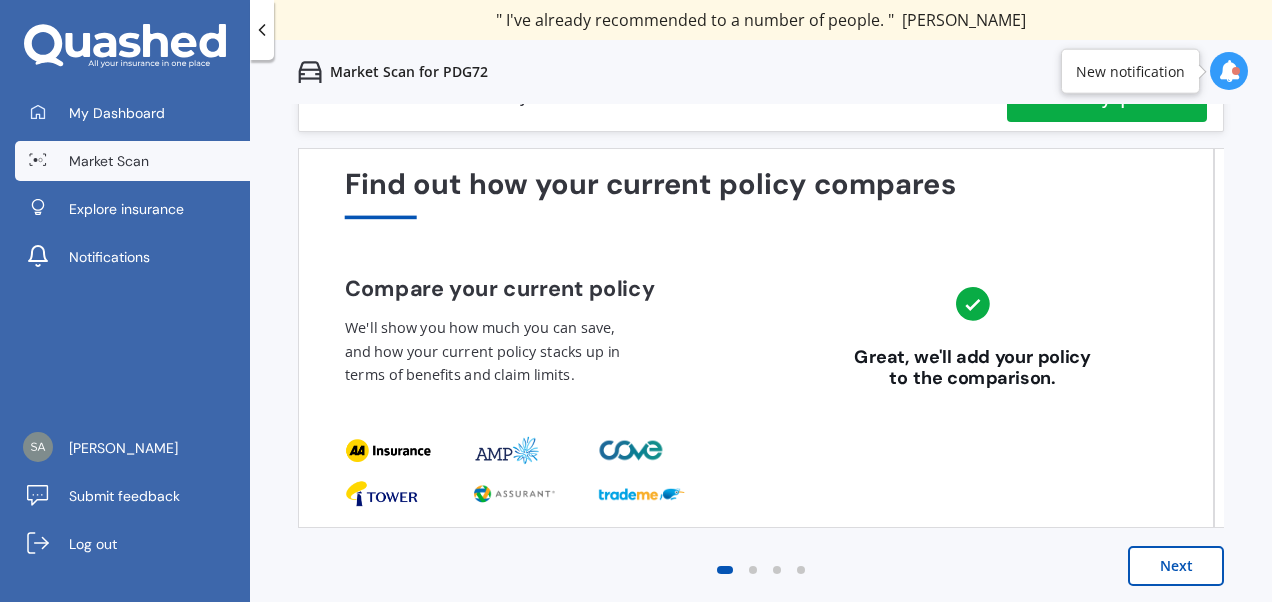 scroll, scrollTop: 44, scrollLeft: 0, axis: vertical 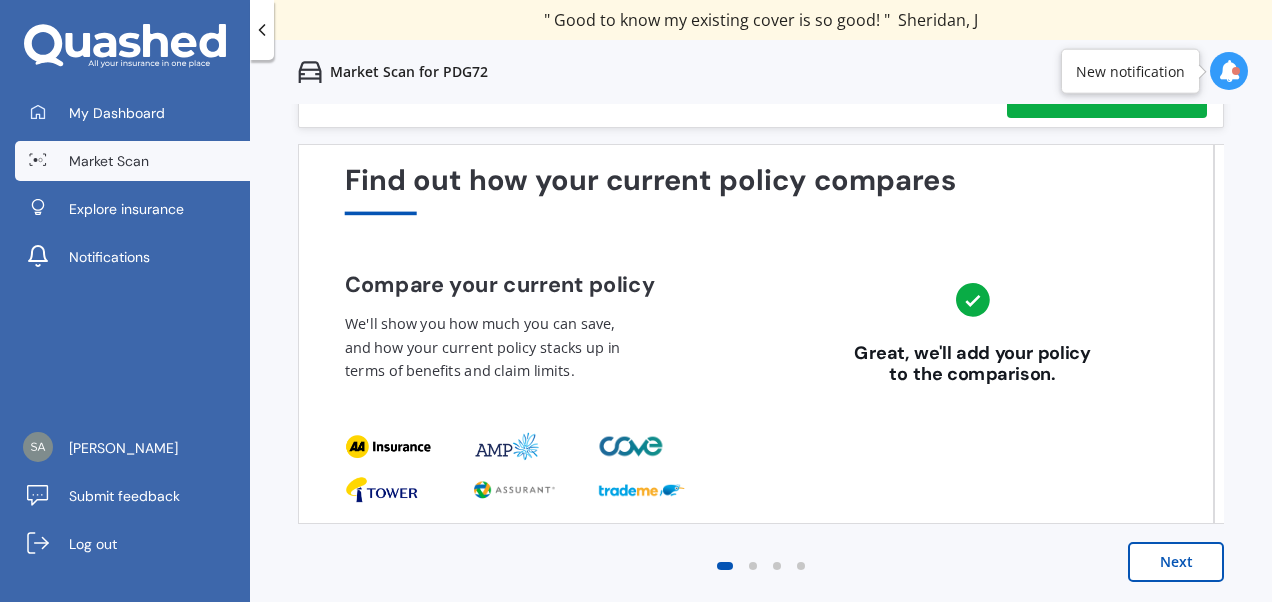 click on "Next" at bounding box center (1176, 562) 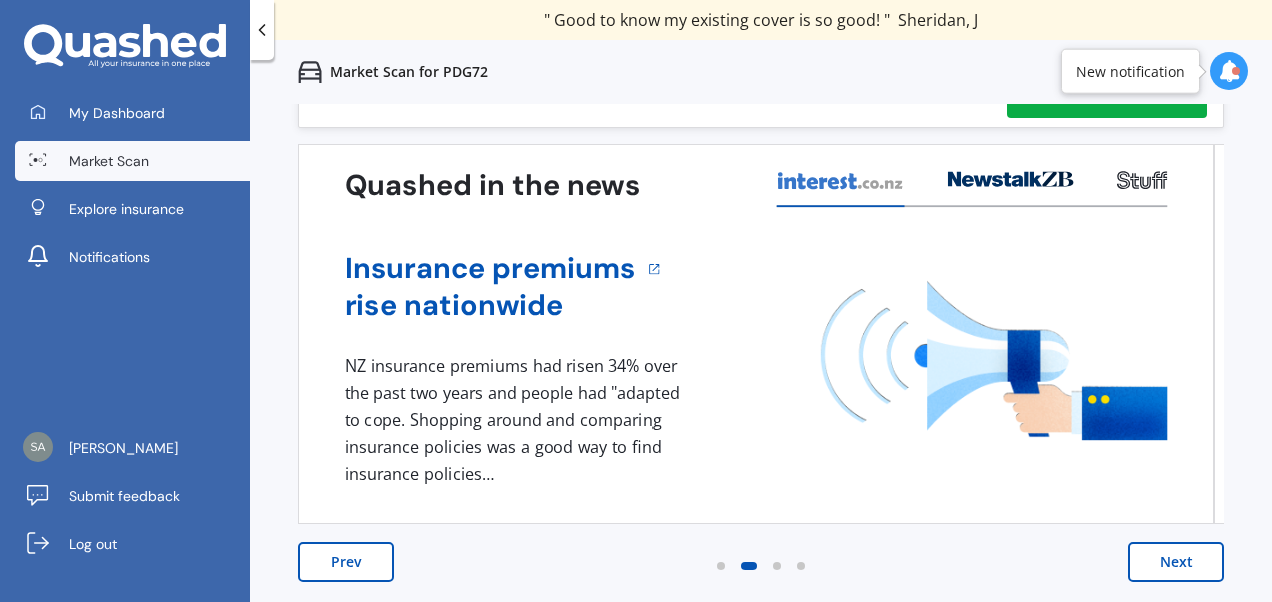 scroll, scrollTop: 0, scrollLeft: 0, axis: both 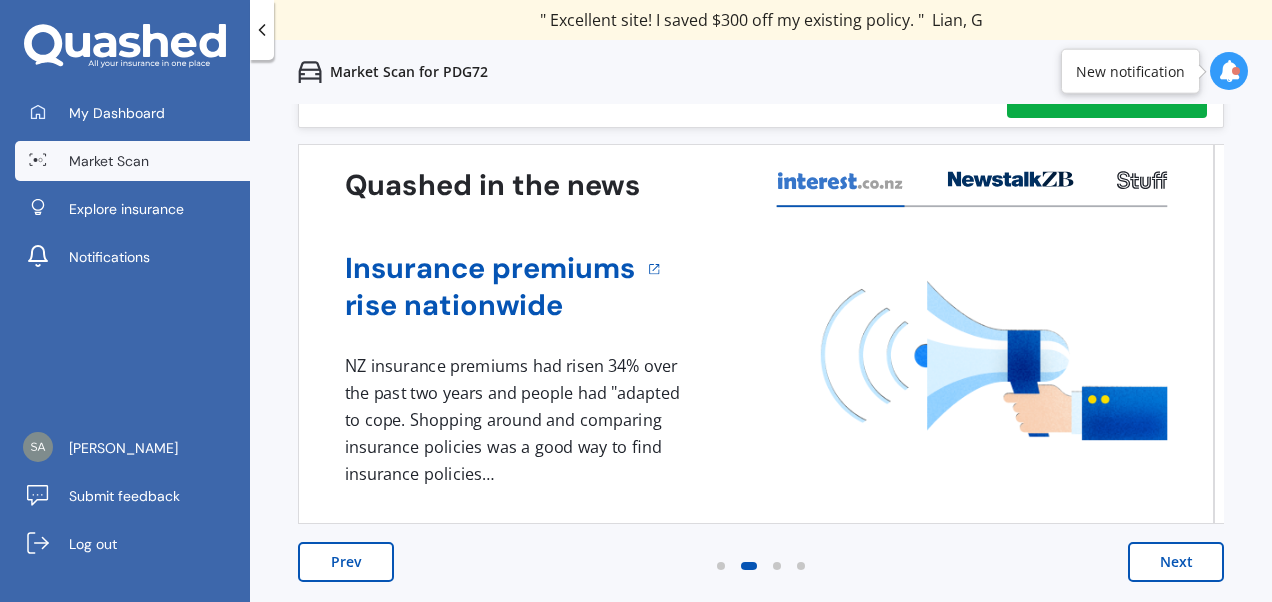 click on "Next" at bounding box center [1176, 562] 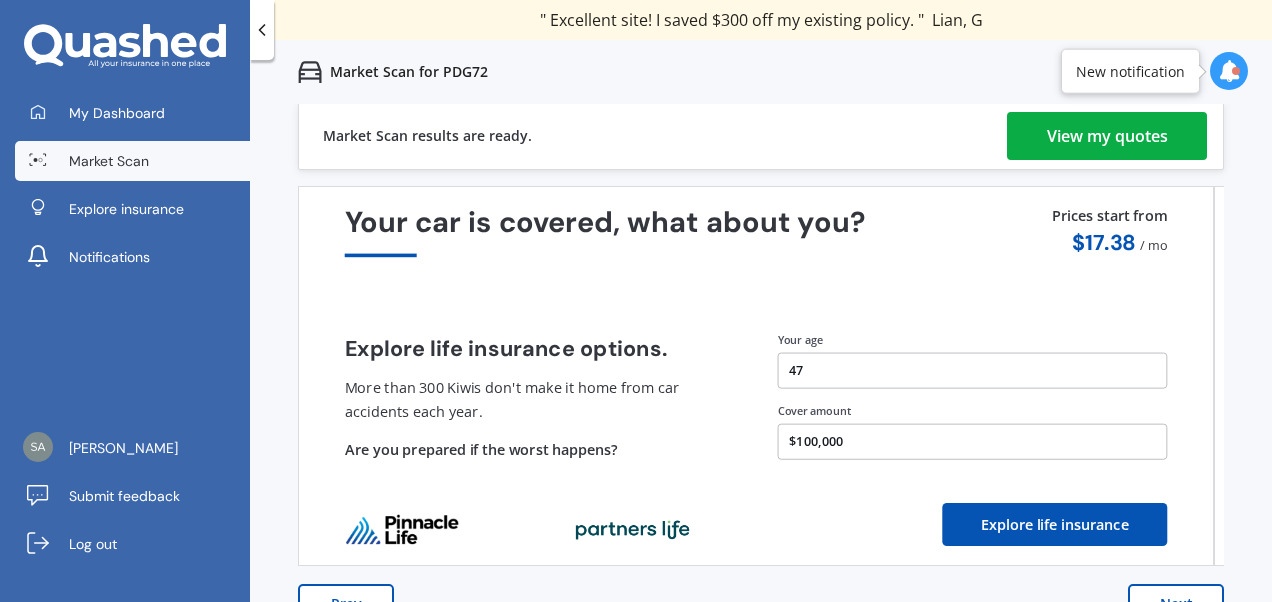scroll, scrollTop: 0, scrollLeft: 0, axis: both 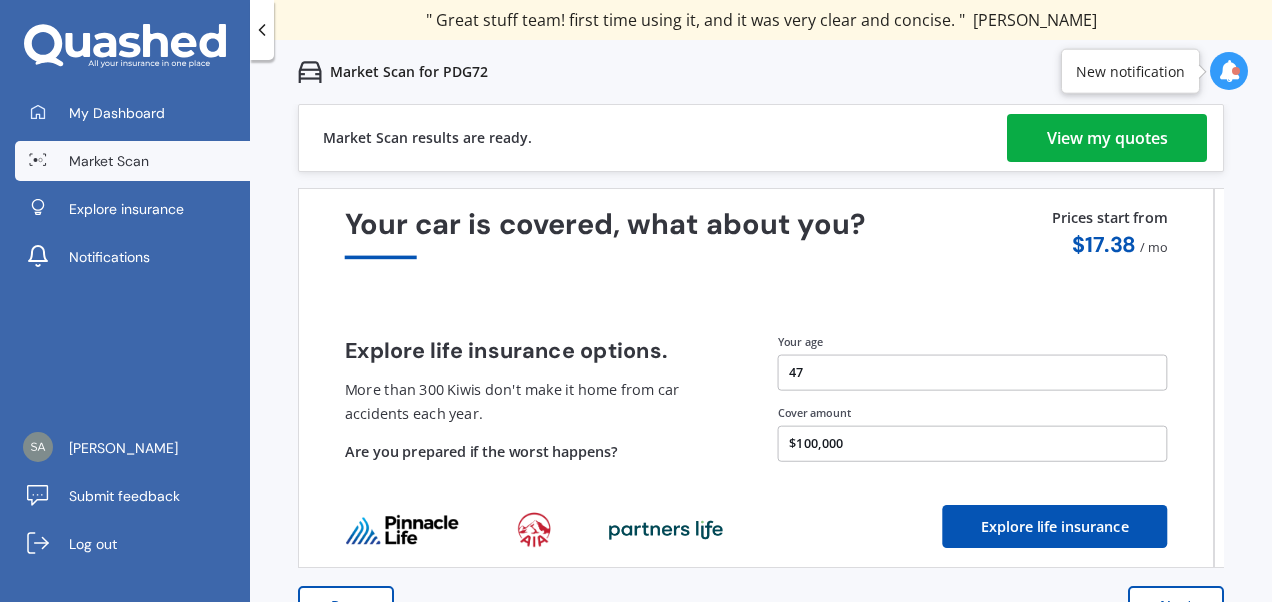click on "View my quotes" at bounding box center [1107, 138] 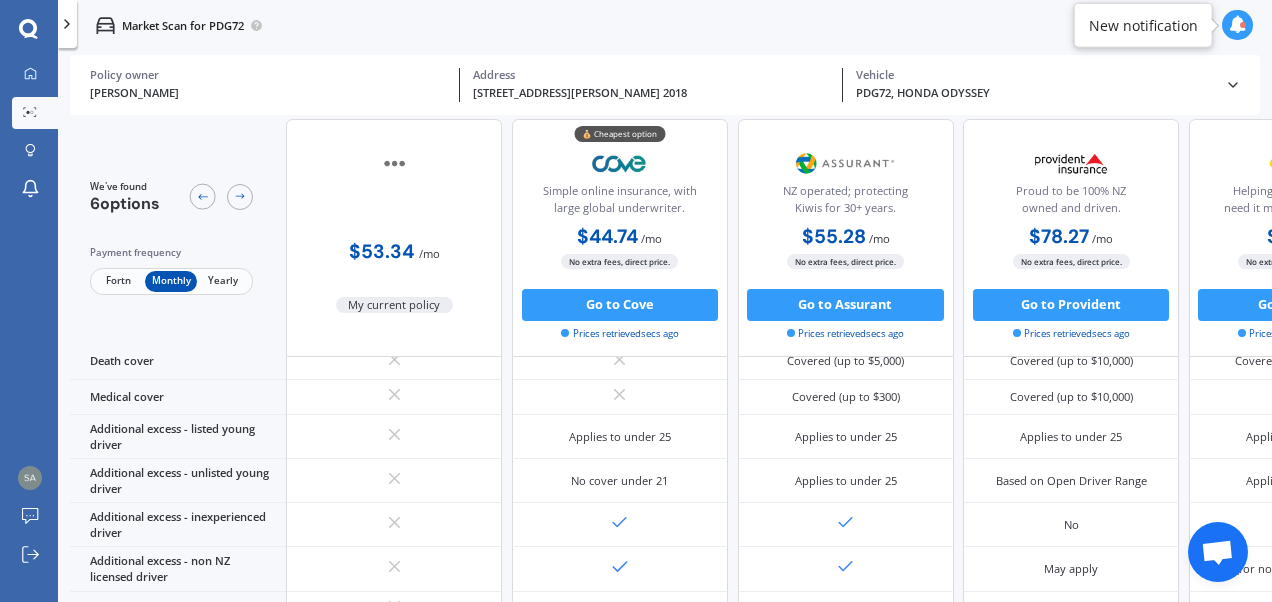 scroll, scrollTop: 990, scrollLeft: 0, axis: vertical 